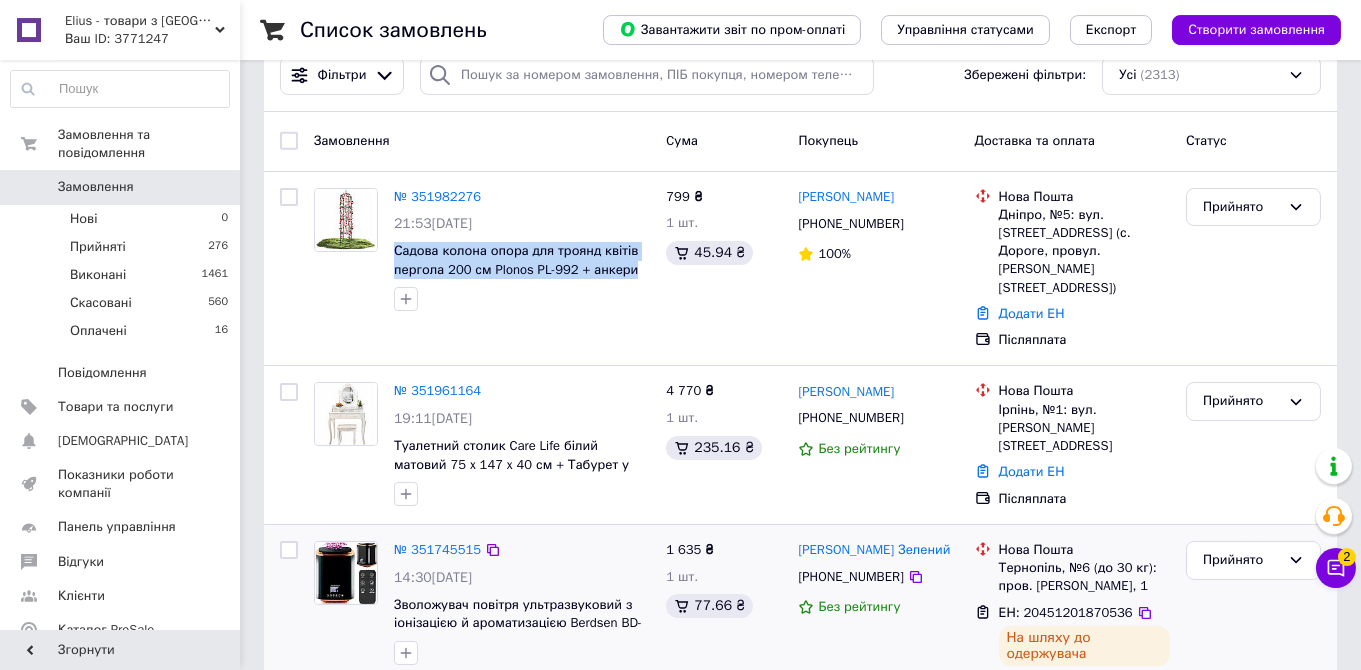 scroll, scrollTop: 0, scrollLeft: 0, axis: both 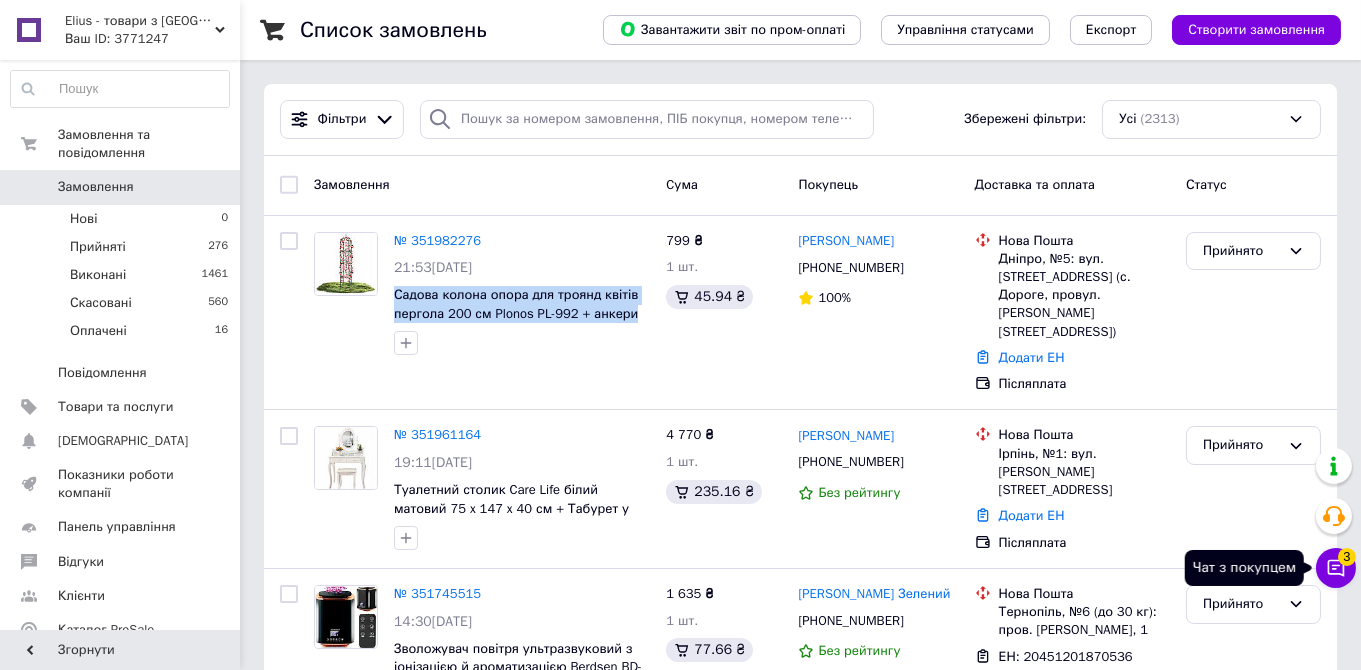 click 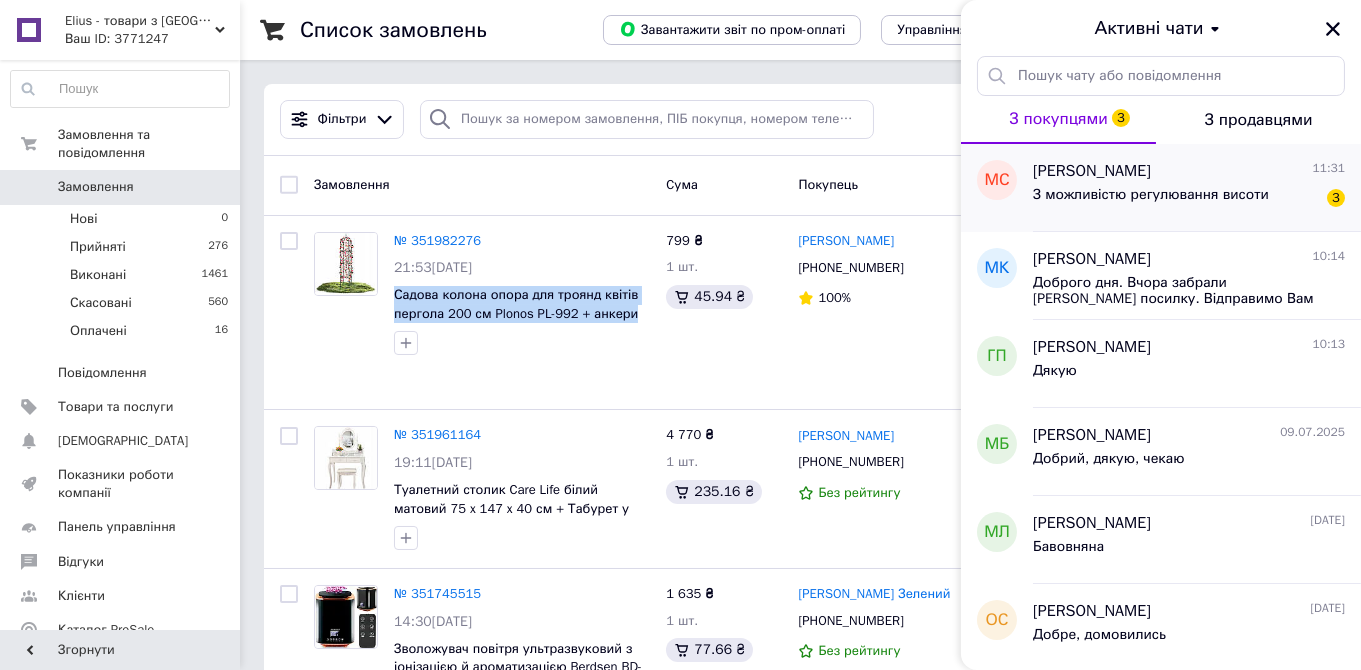 click on "З можливістю регулювання висоти" at bounding box center (1151, 195) 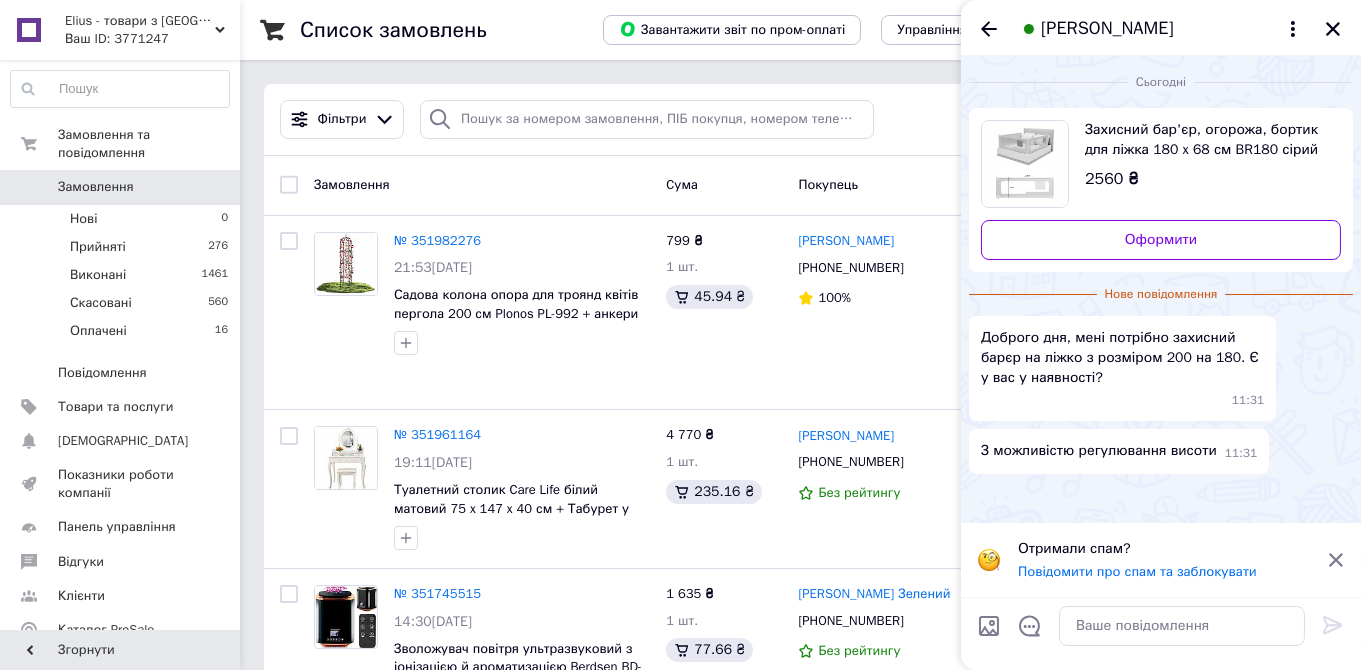 click 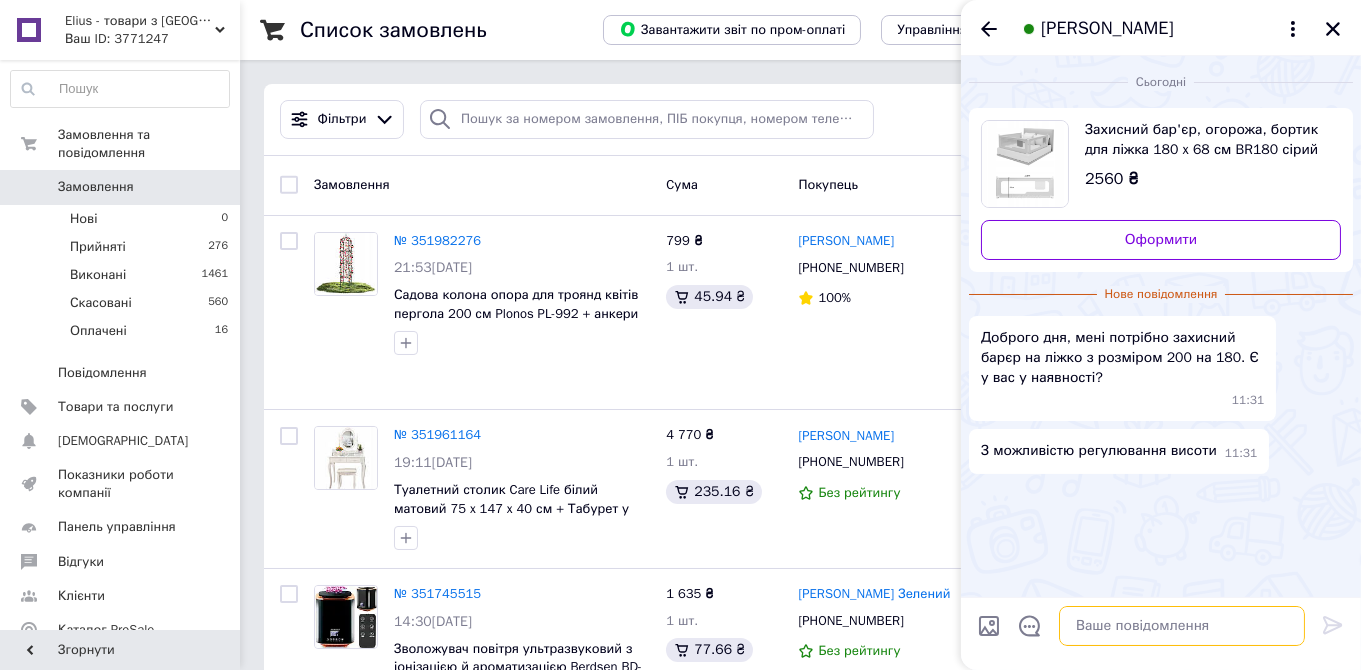 click at bounding box center (1182, 626) 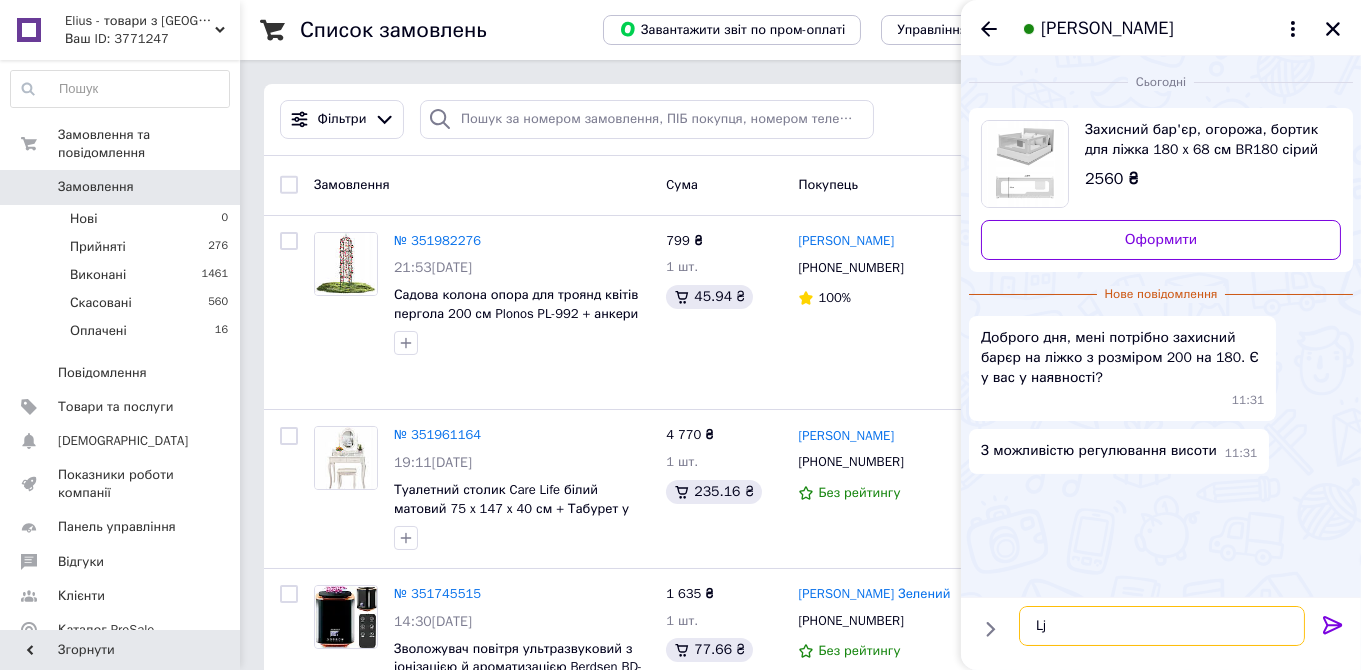 type on "L" 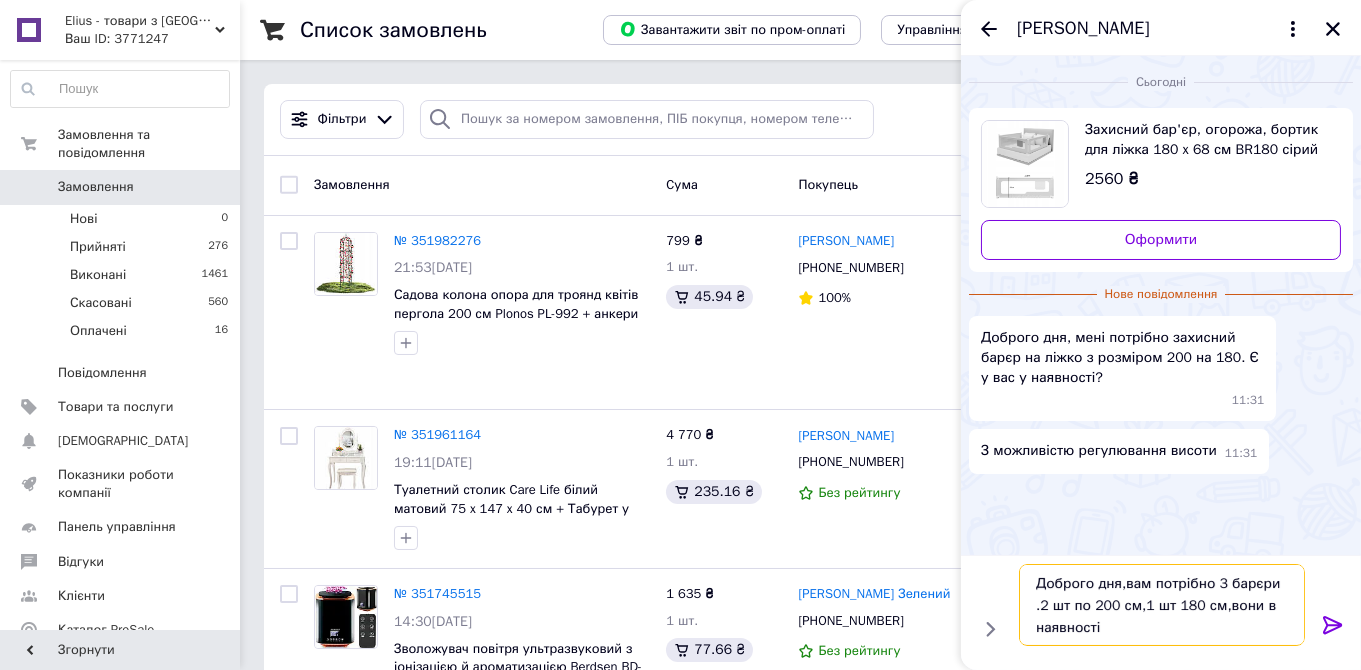 type on "Доброго дня,вам потрібно 3 барєри .2 шт по 200 см,1 шт 180 см,вони в наявності." 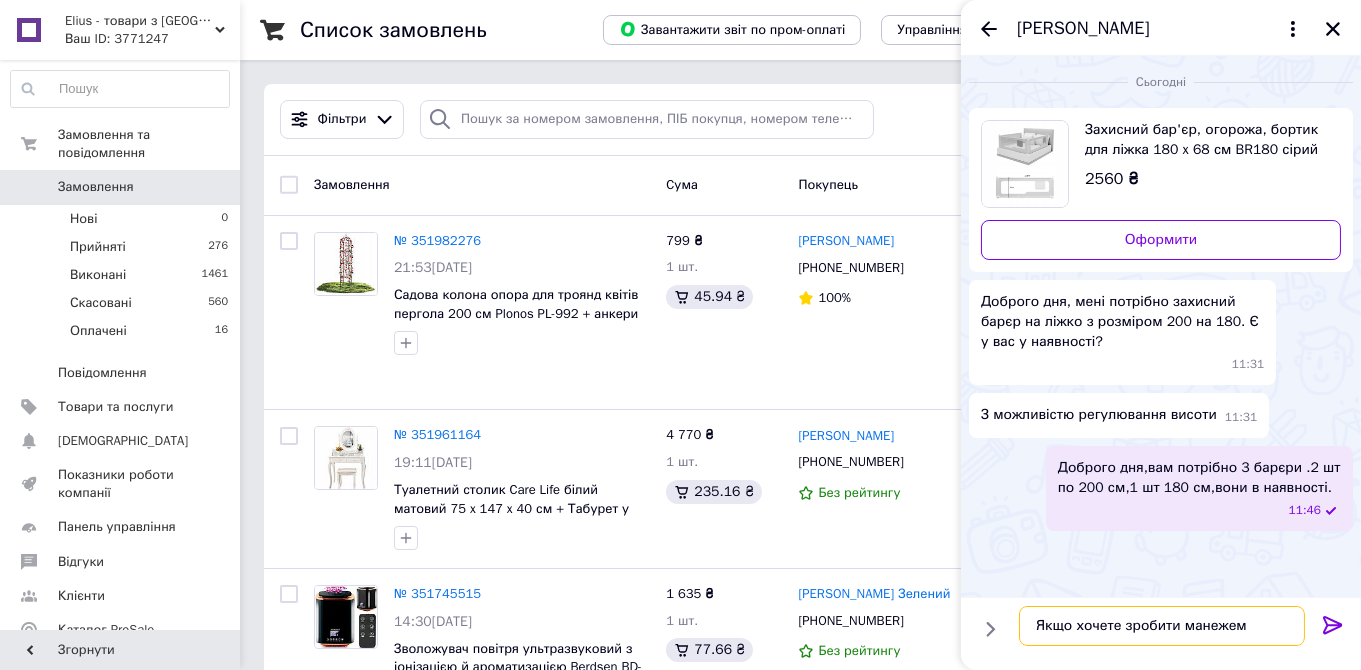 type on "Якщо хочете зробити манежем." 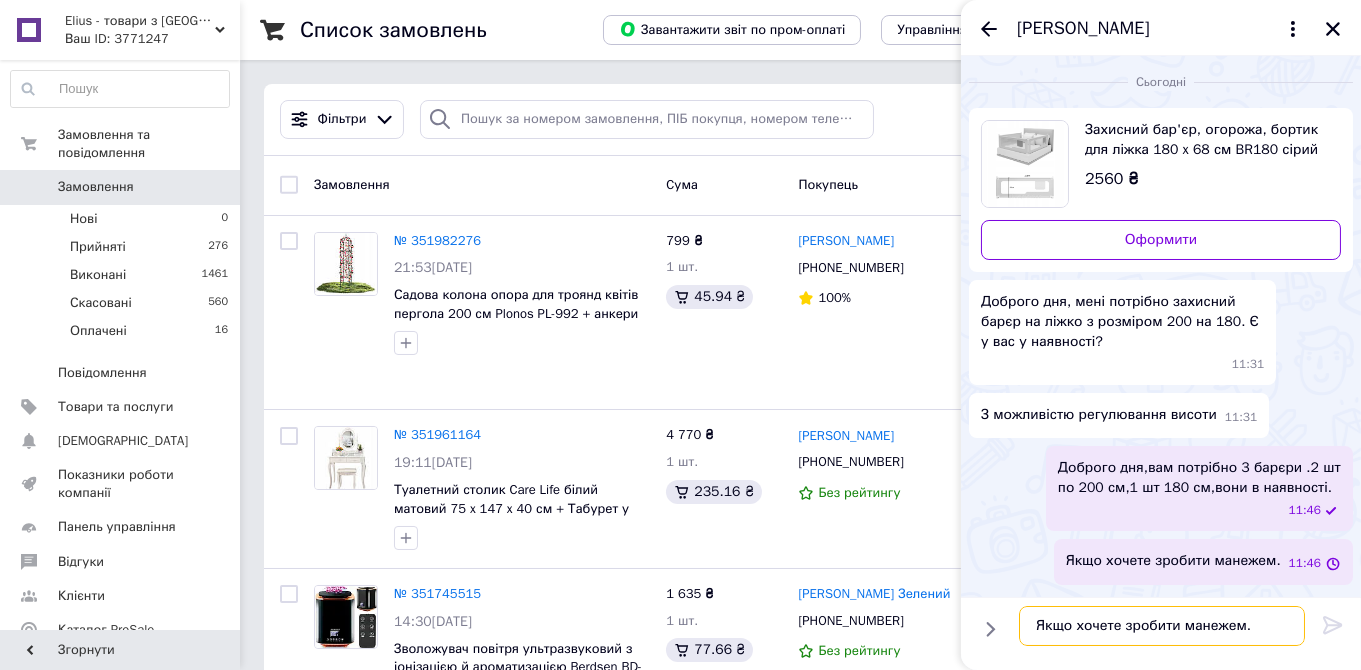 type 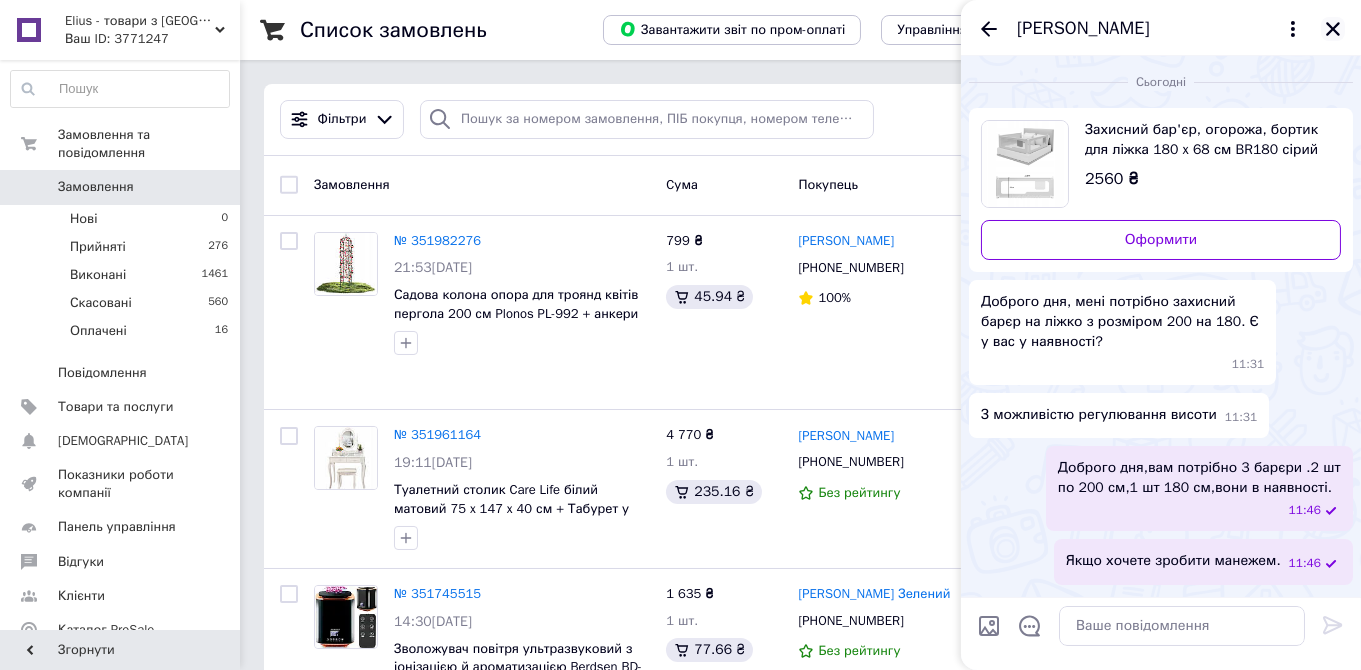click 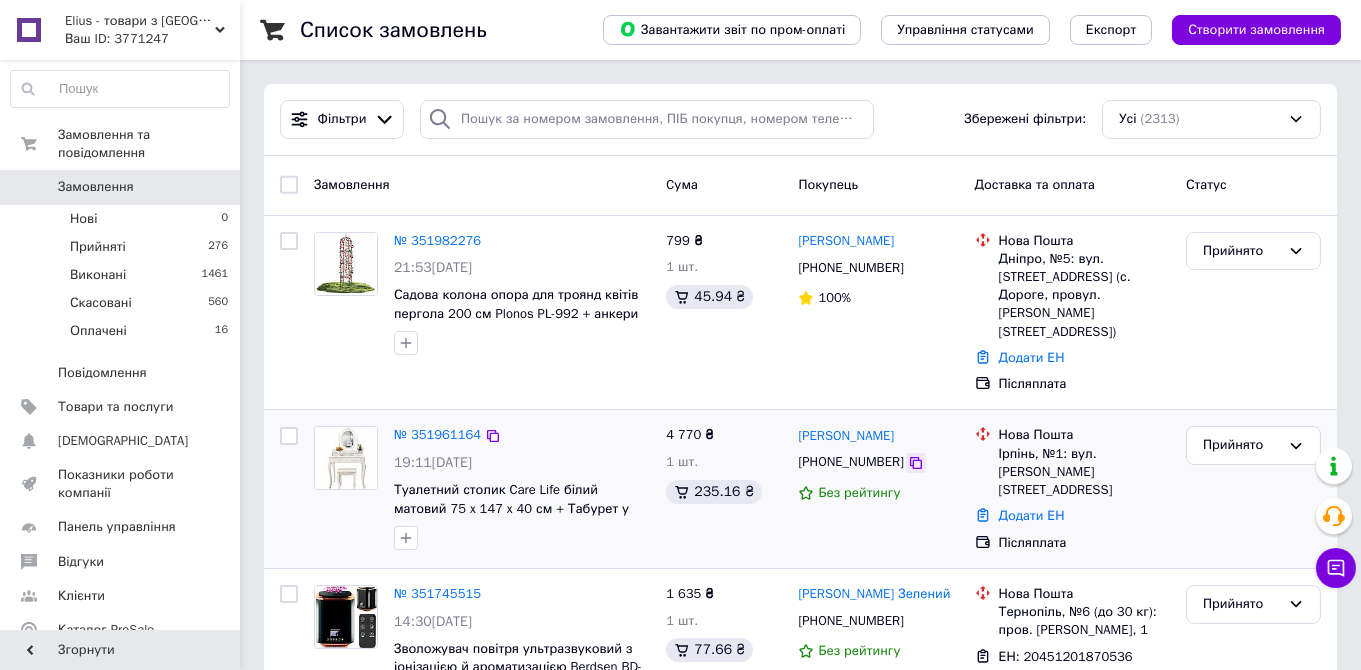 click 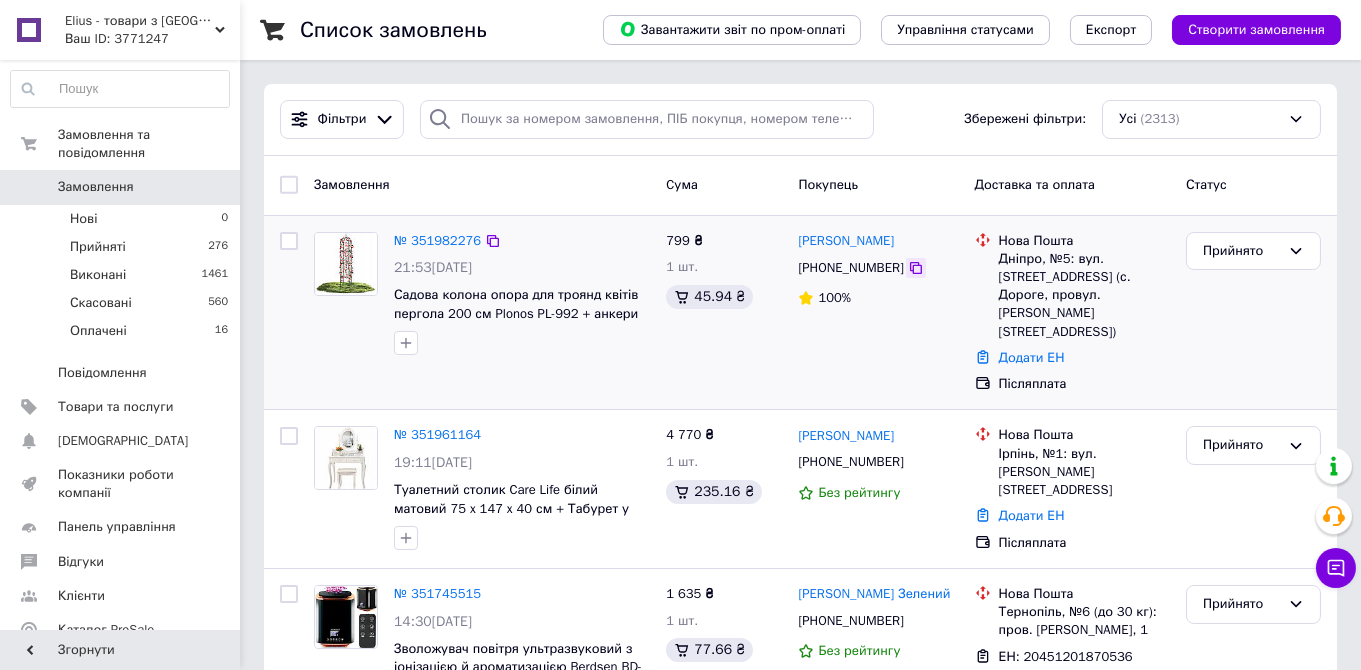 click 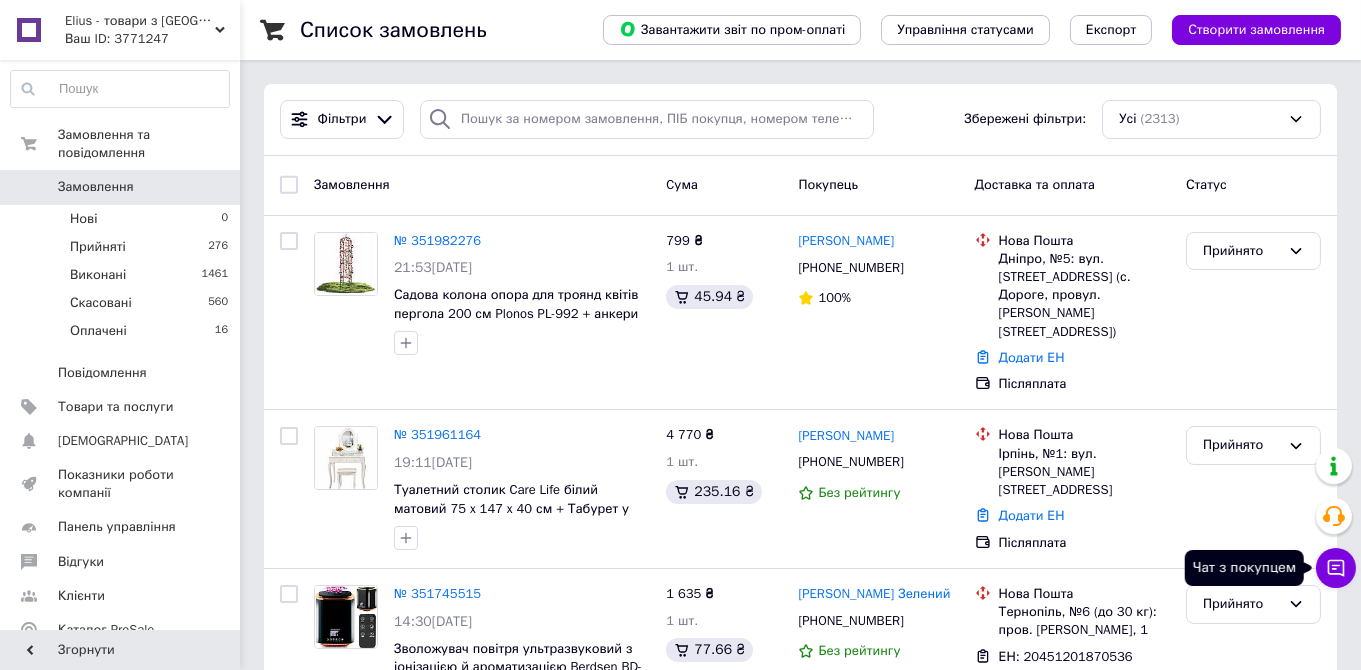 click 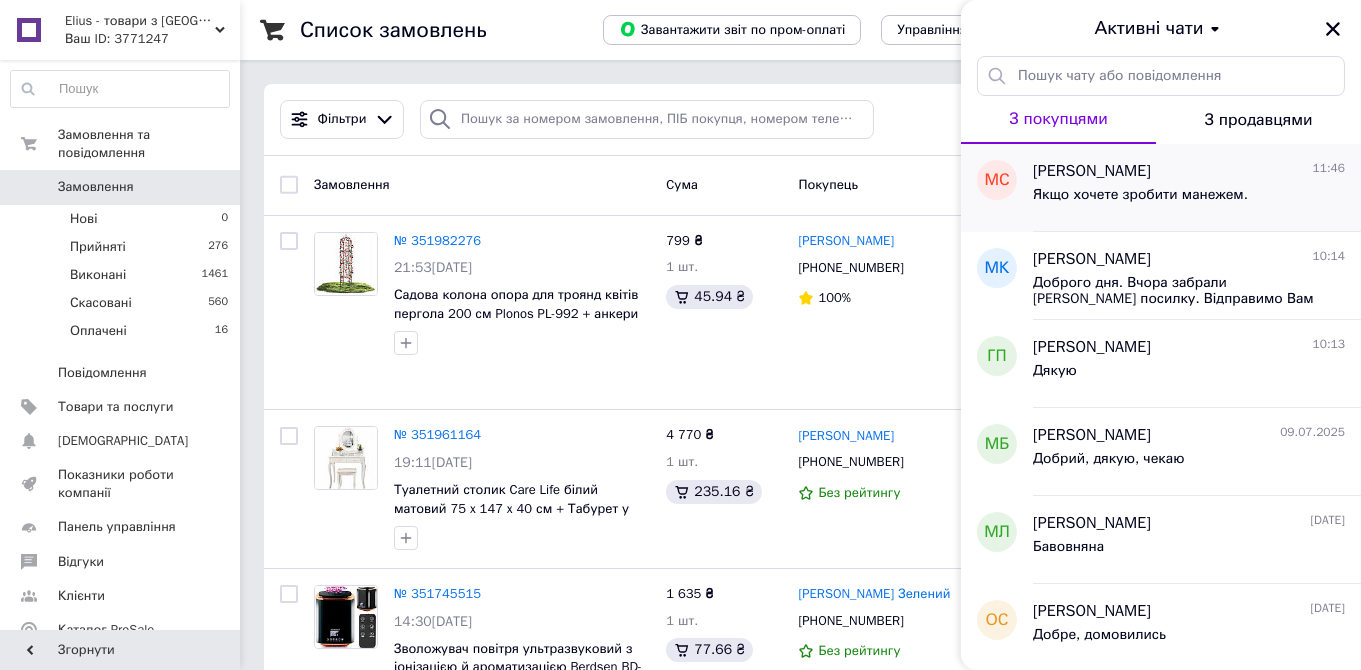 click on "Якщо хочете зробити манежем." at bounding box center [1140, 195] 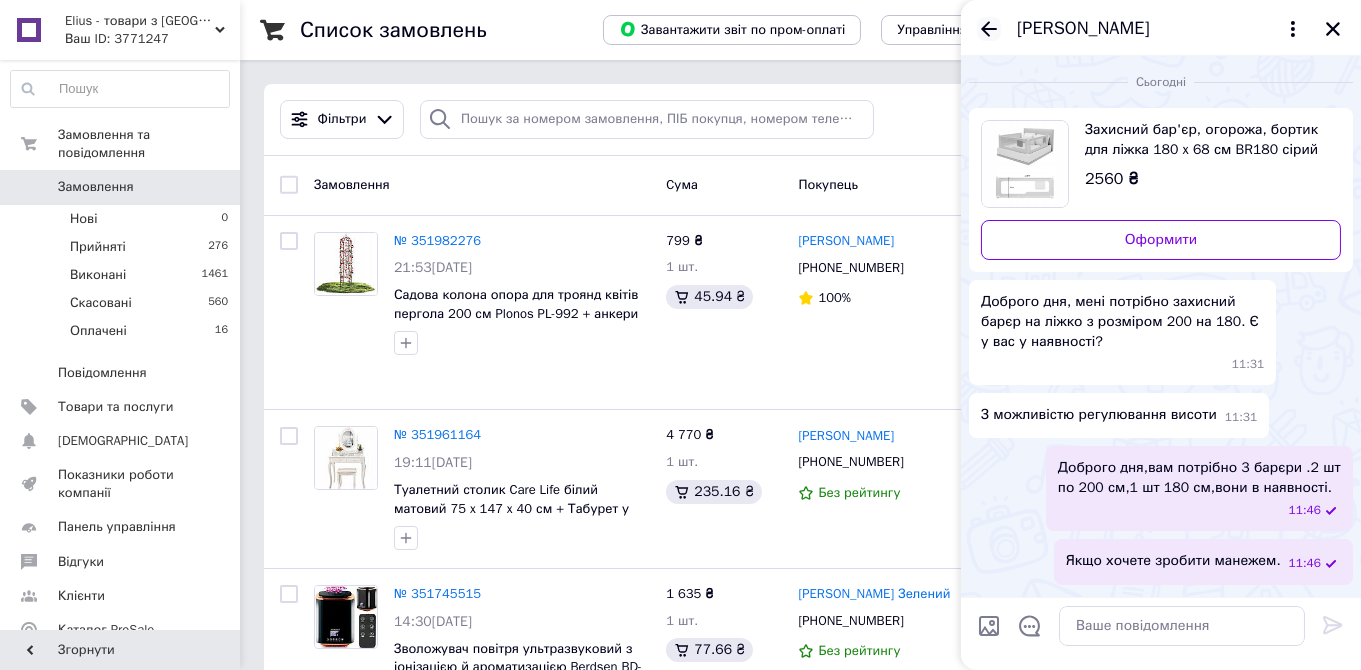 click 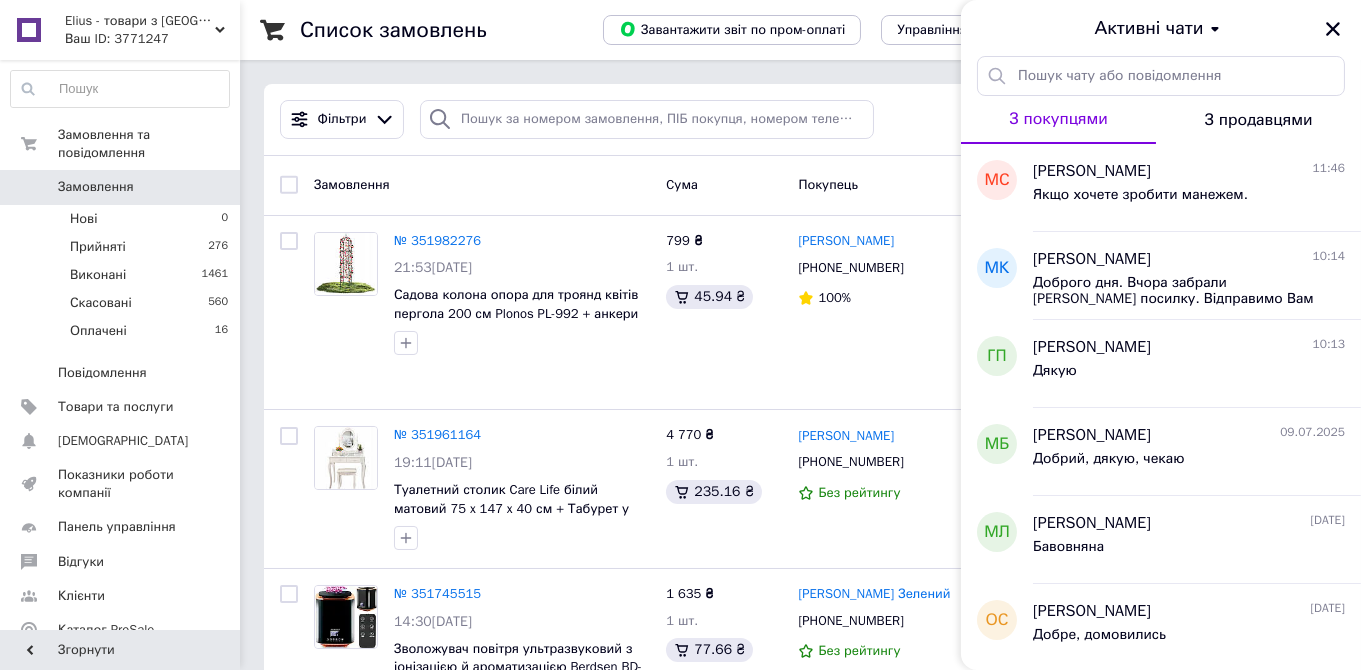 click on "Elius - товари з Європи Ваш ID: 3771247" at bounding box center [149, 30] 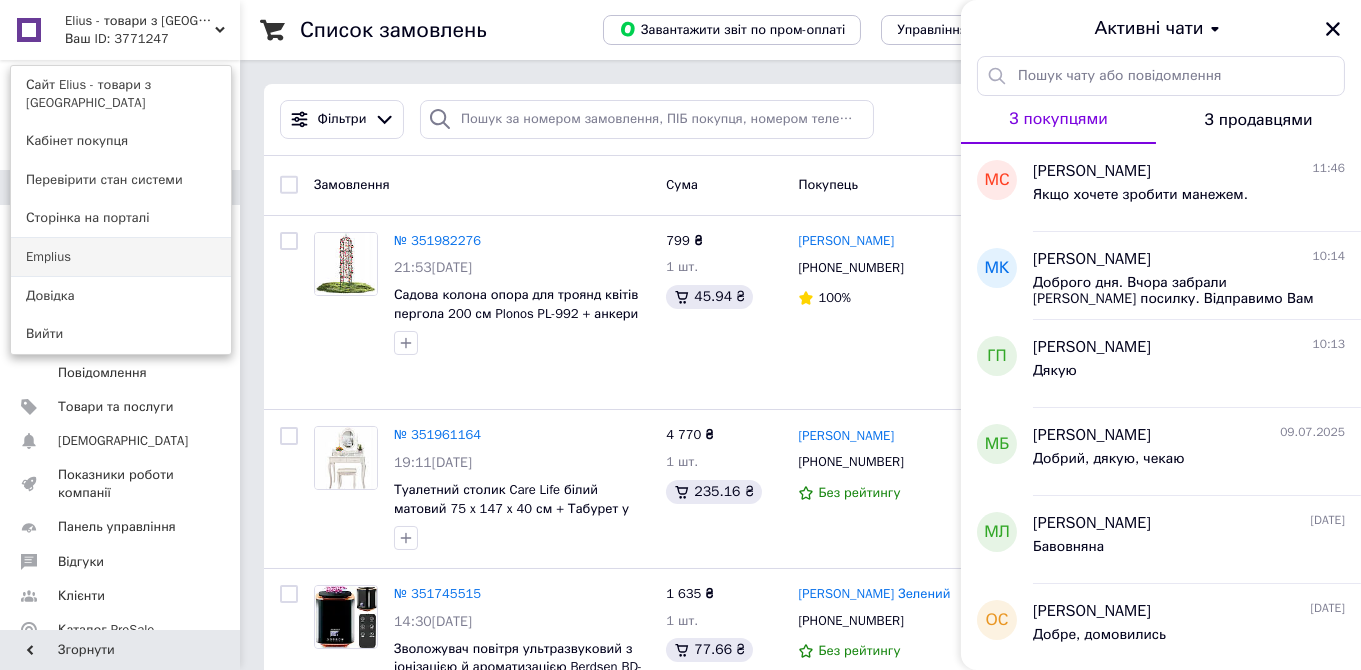 click on "Emplius" at bounding box center [121, 257] 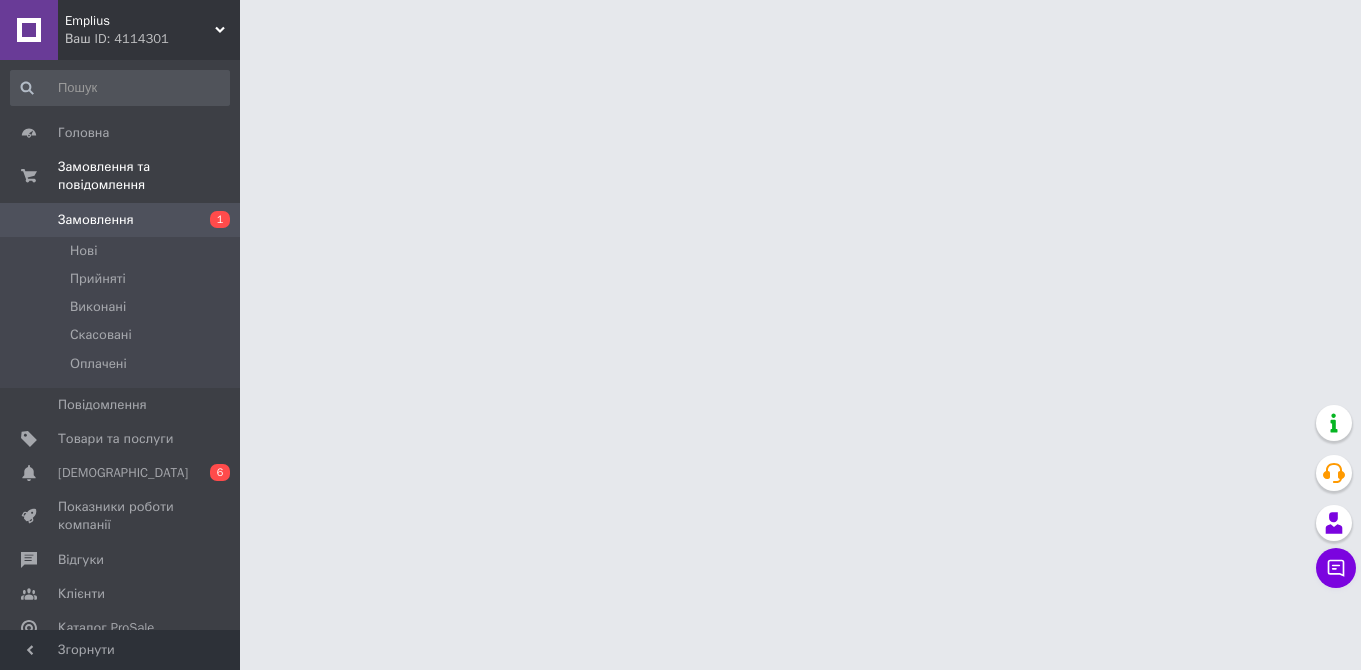 scroll, scrollTop: 0, scrollLeft: 0, axis: both 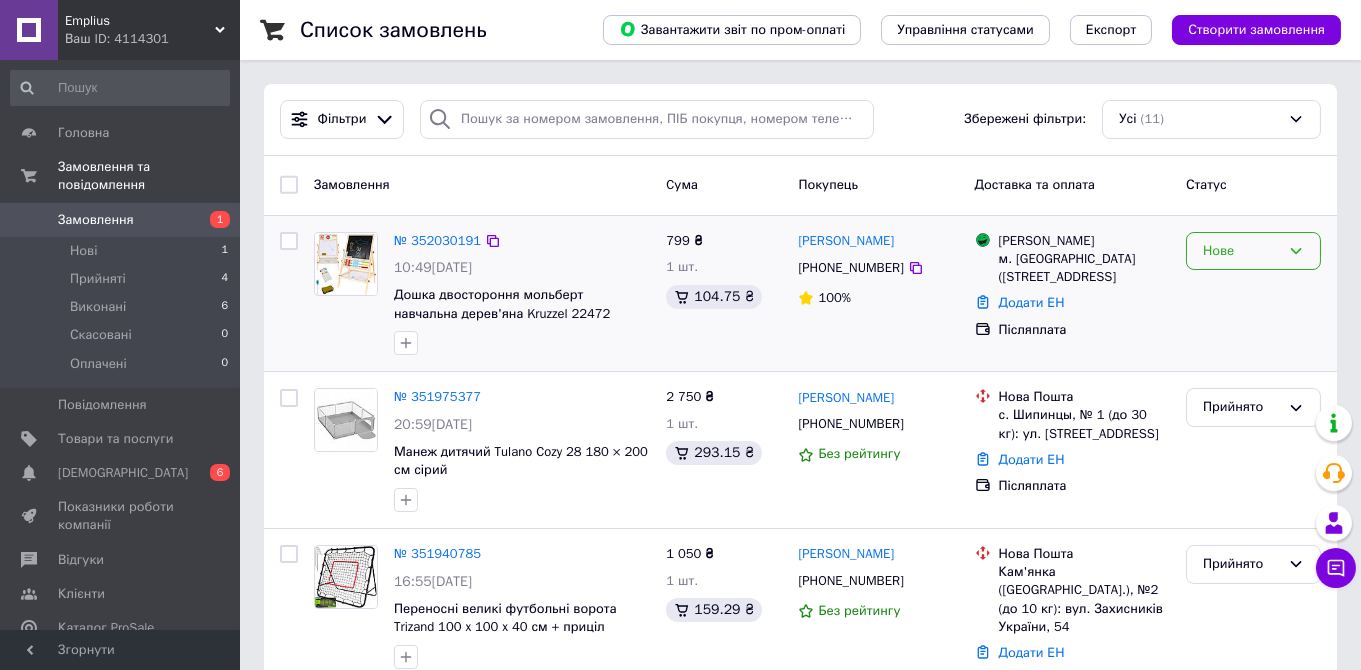 click on "Нове" at bounding box center [1241, 251] 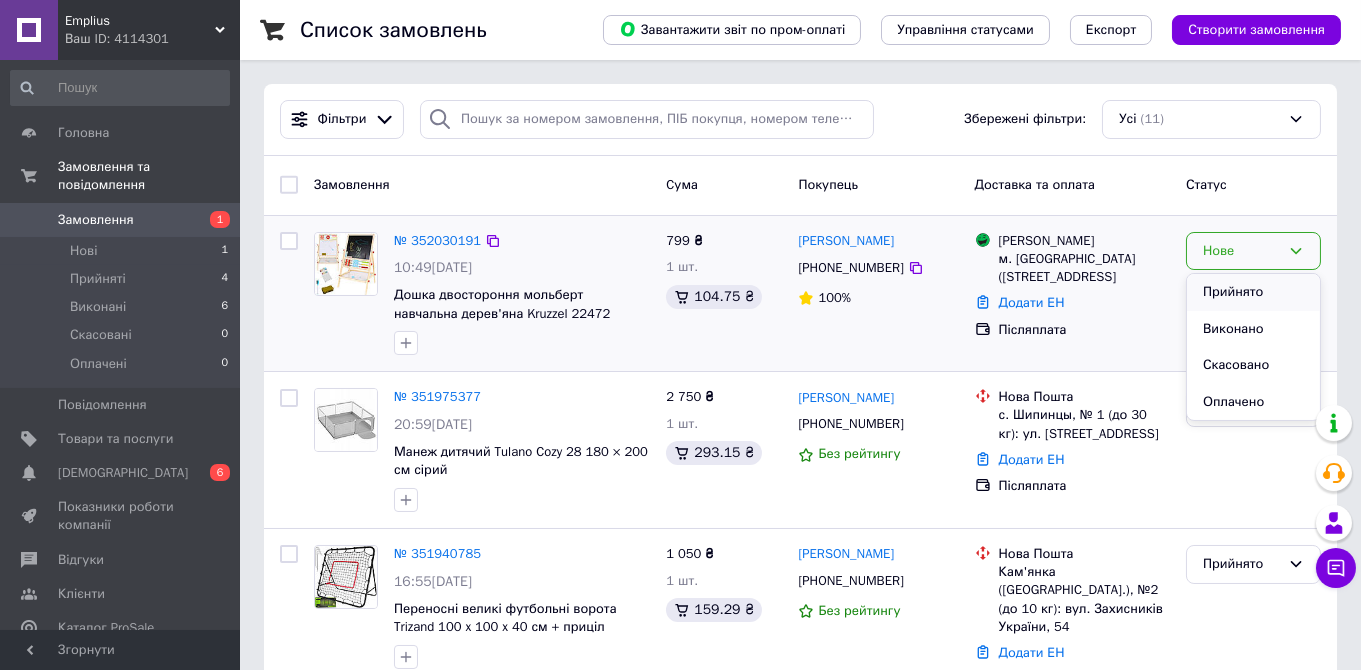 click on "Прийнято" at bounding box center (1253, 292) 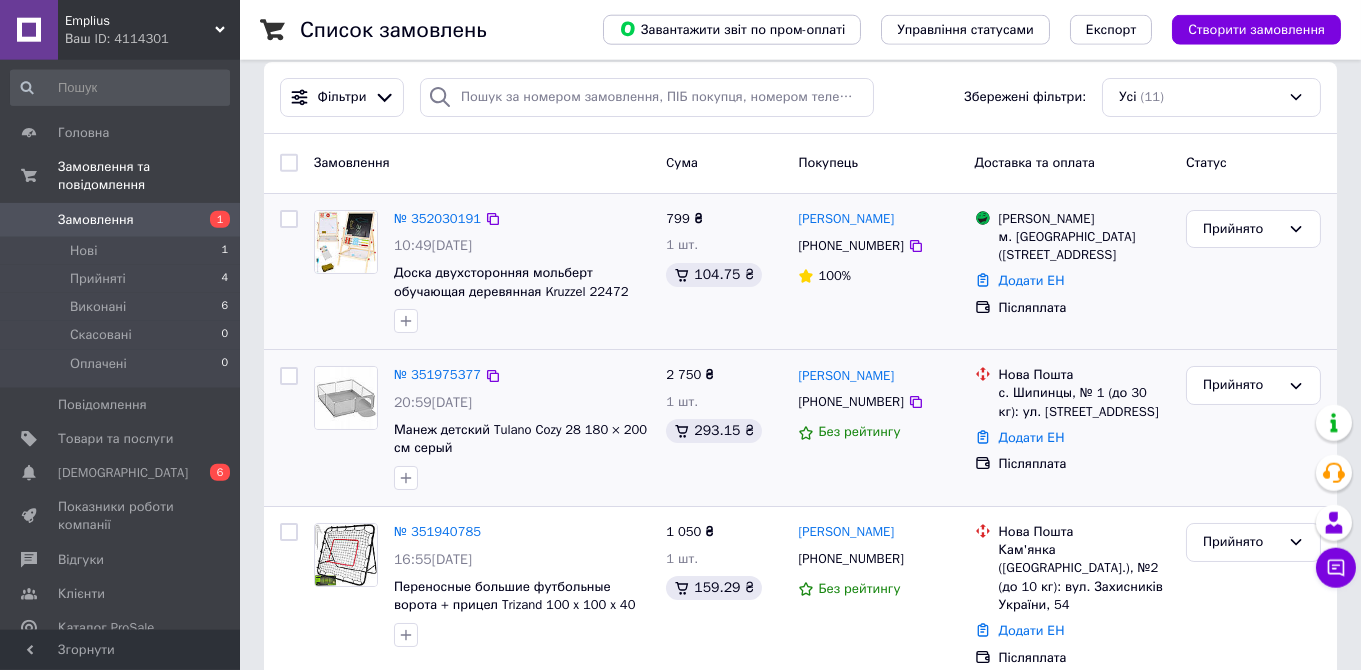 scroll, scrollTop: 0, scrollLeft: 0, axis: both 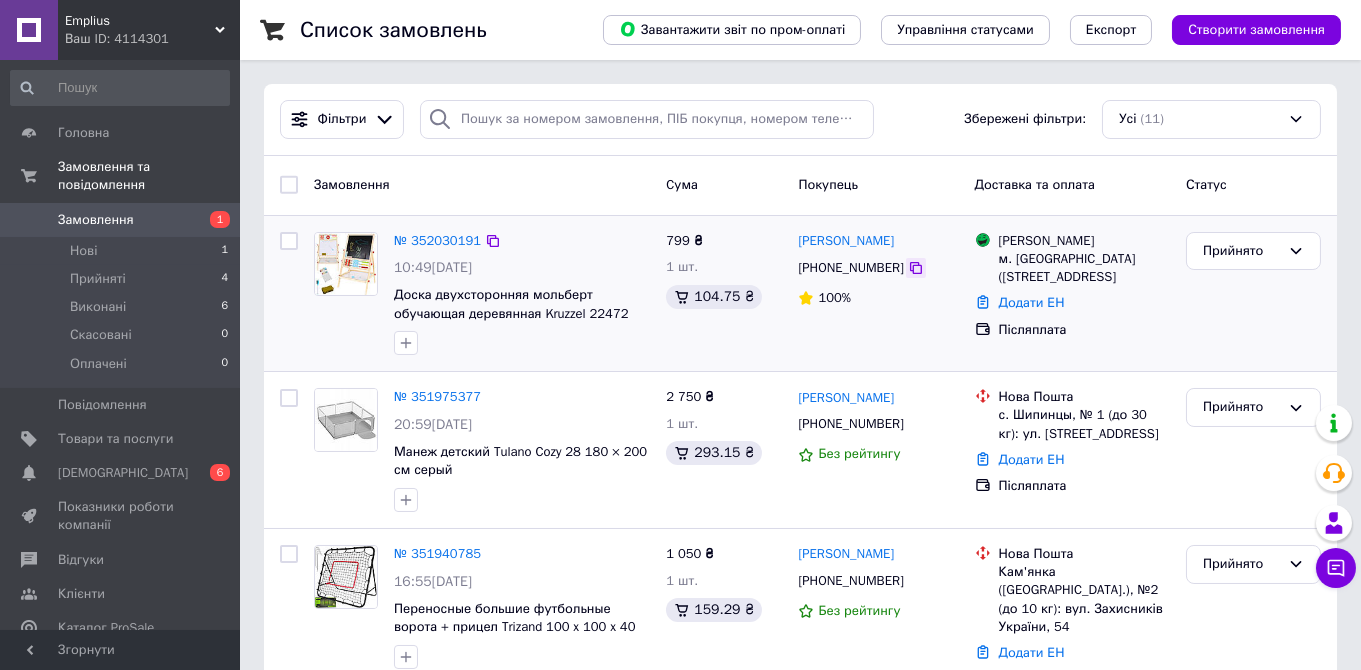 click 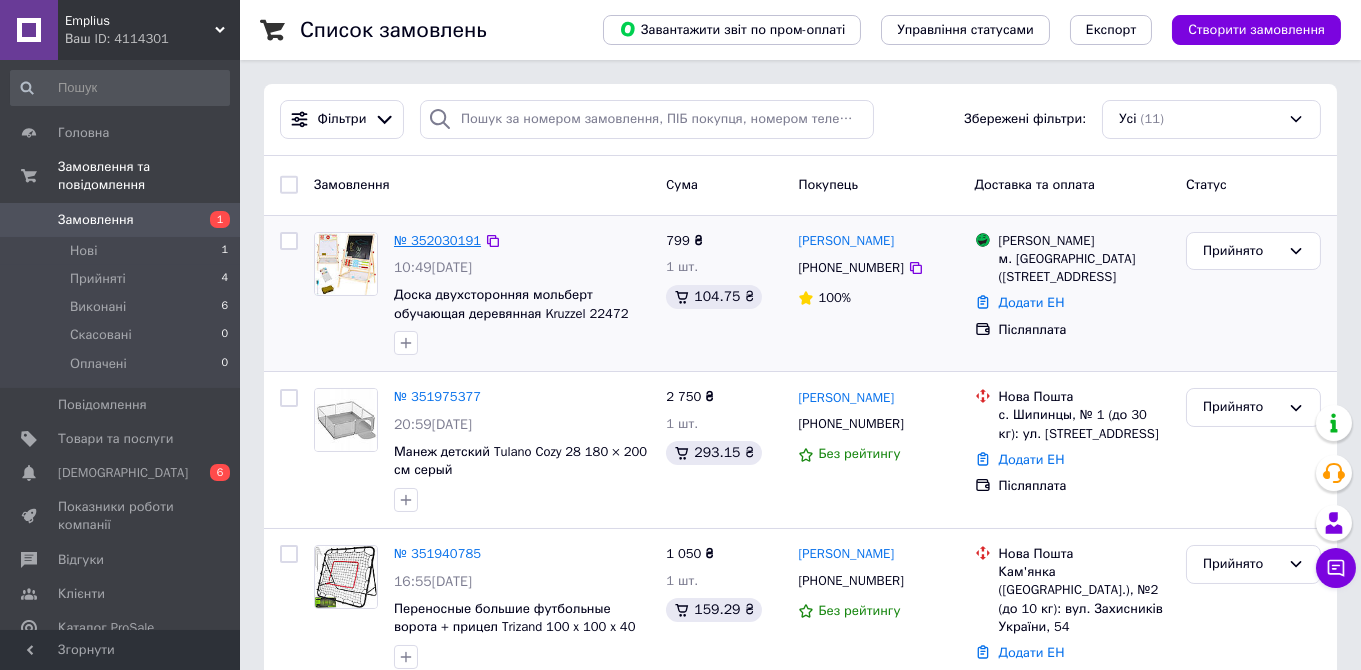 click on "№ 352030191" at bounding box center (437, 240) 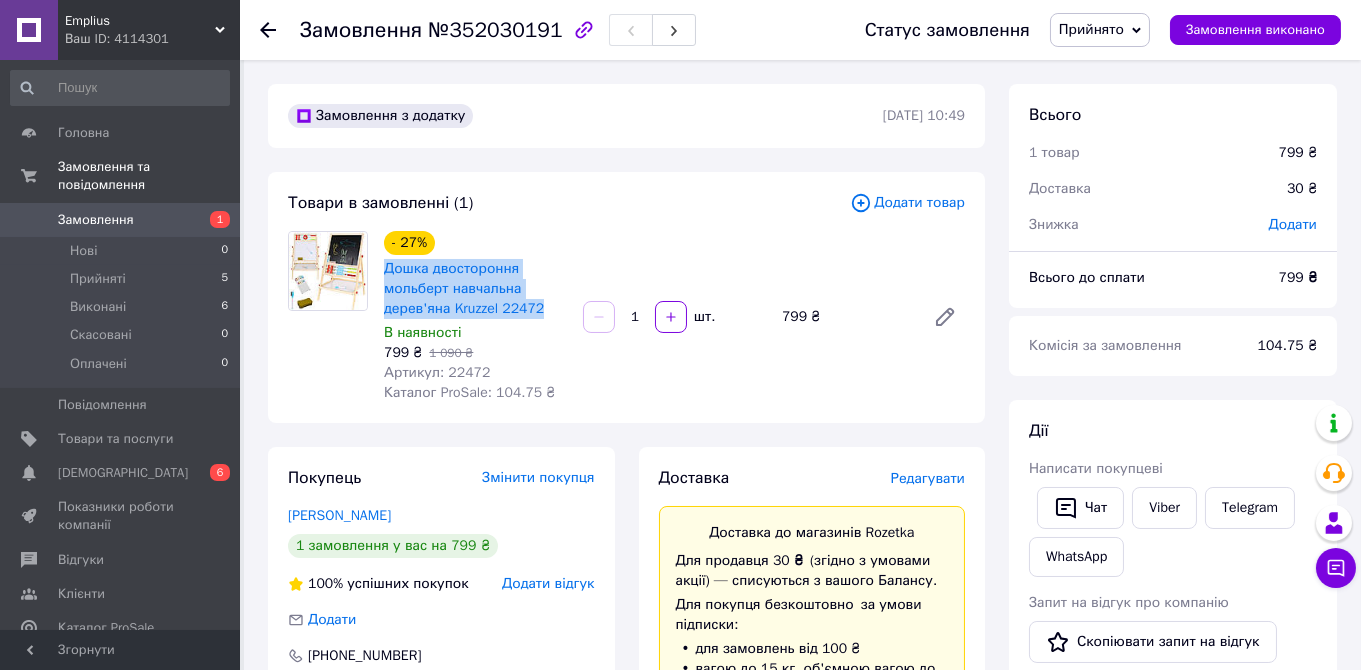 drag, startPoint x: 383, startPoint y: 262, endPoint x: 544, endPoint y: 304, distance: 166.3881 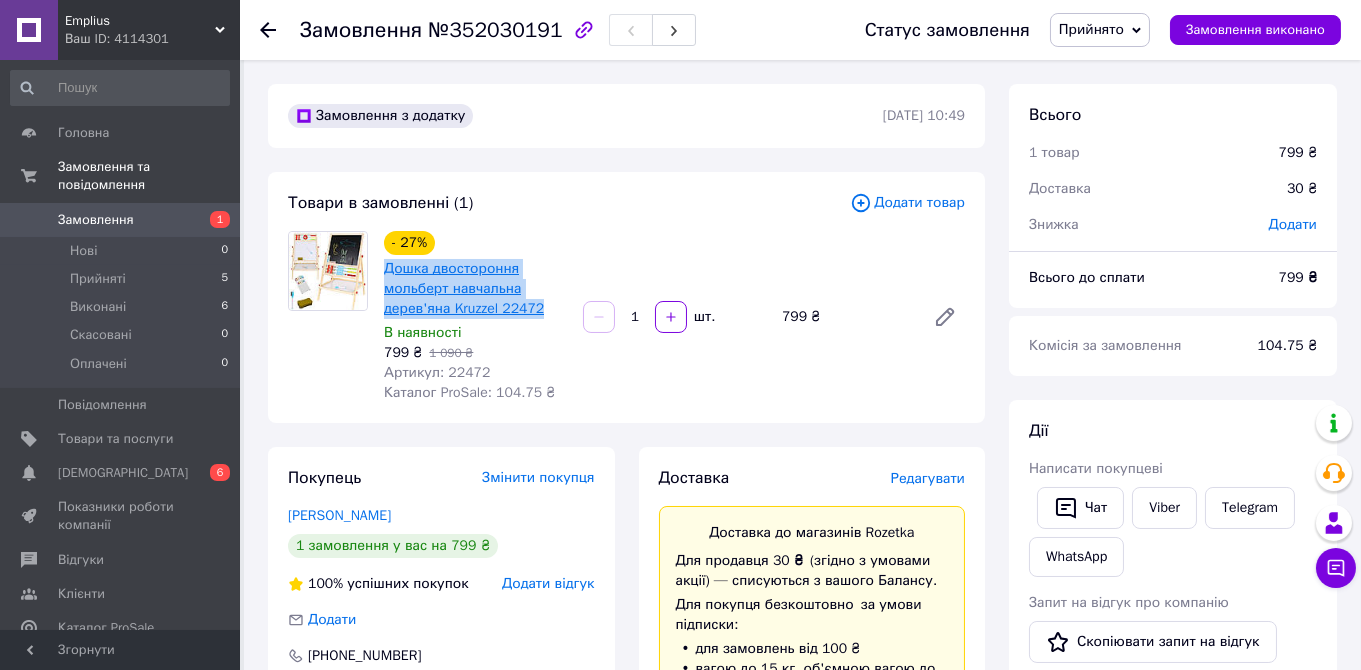 copy on "Дошка двостороння мольберт навчальна дерев'яна Kruzzel 22472" 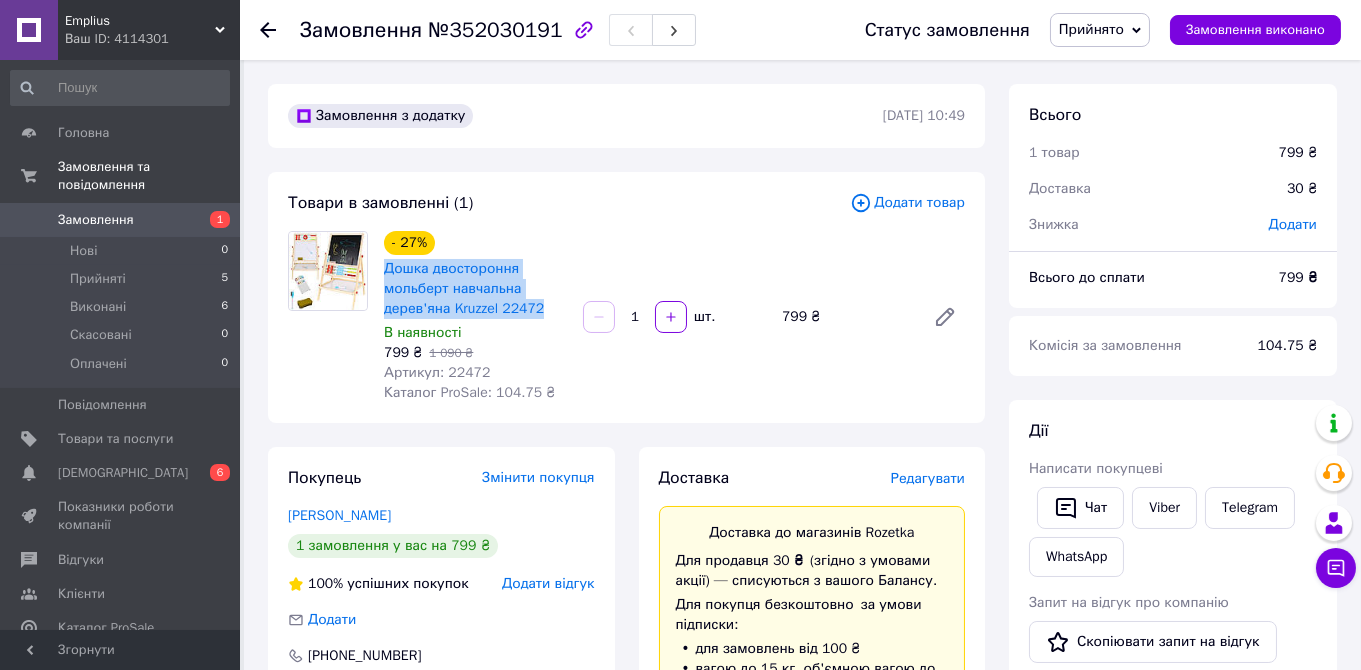 click 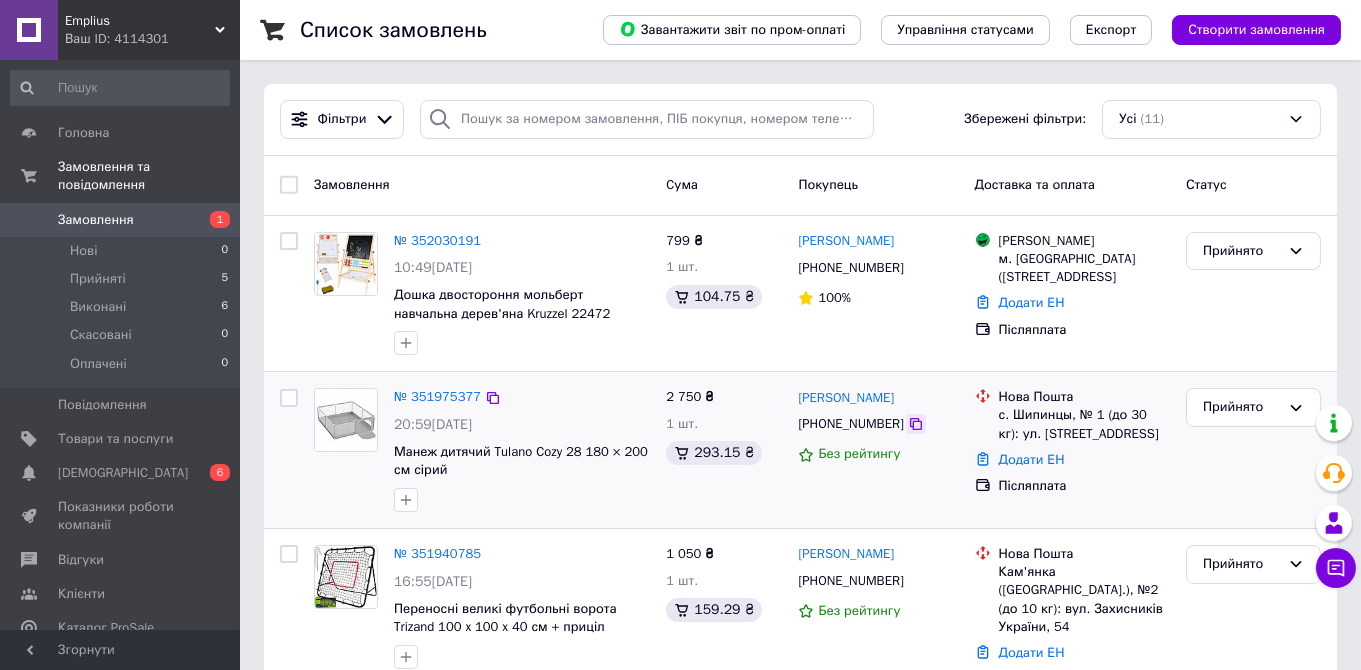 click 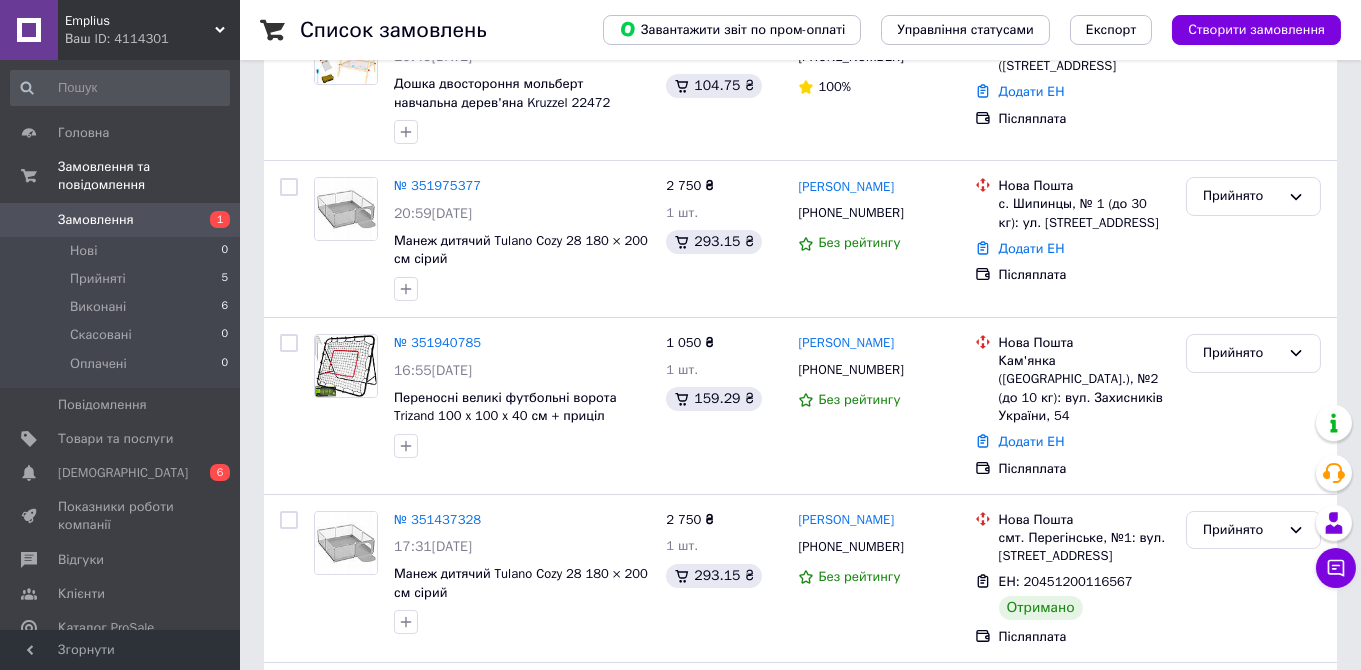scroll, scrollTop: 316, scrollLeft: 0, axis: vertical 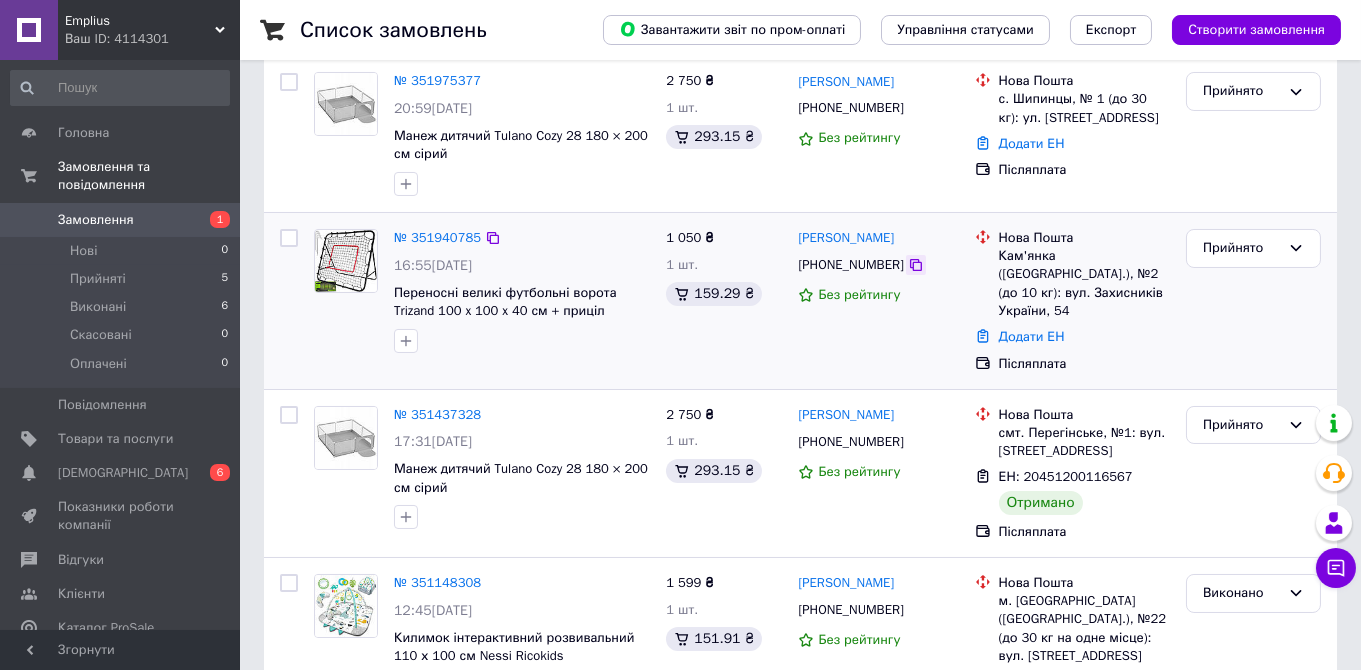 click 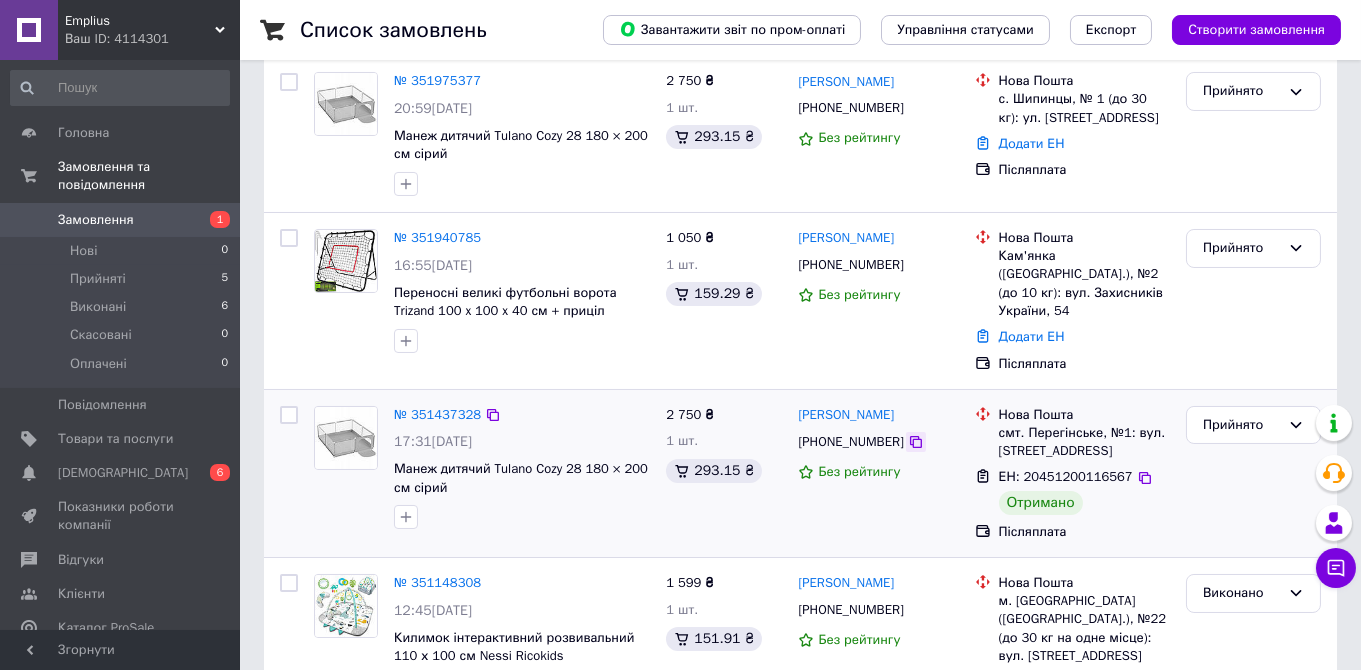 click 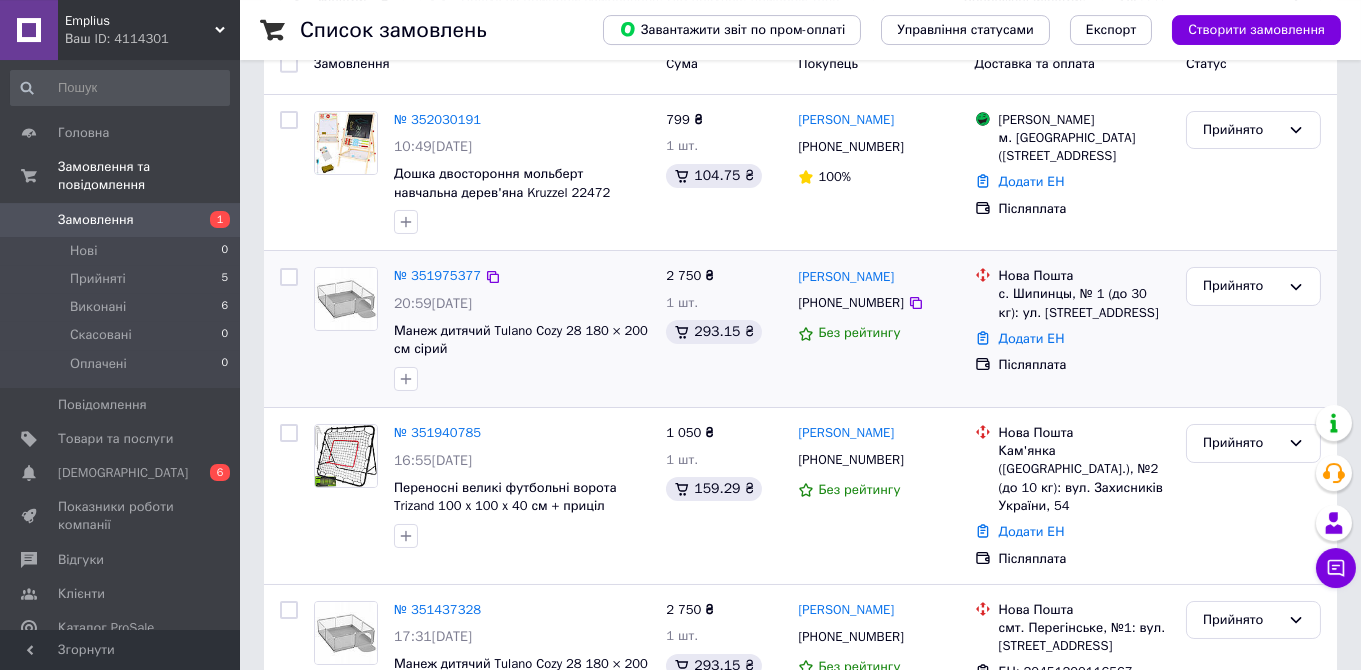 scroll, scrollTop: 211, scrollLeft: 0, axis: vertical 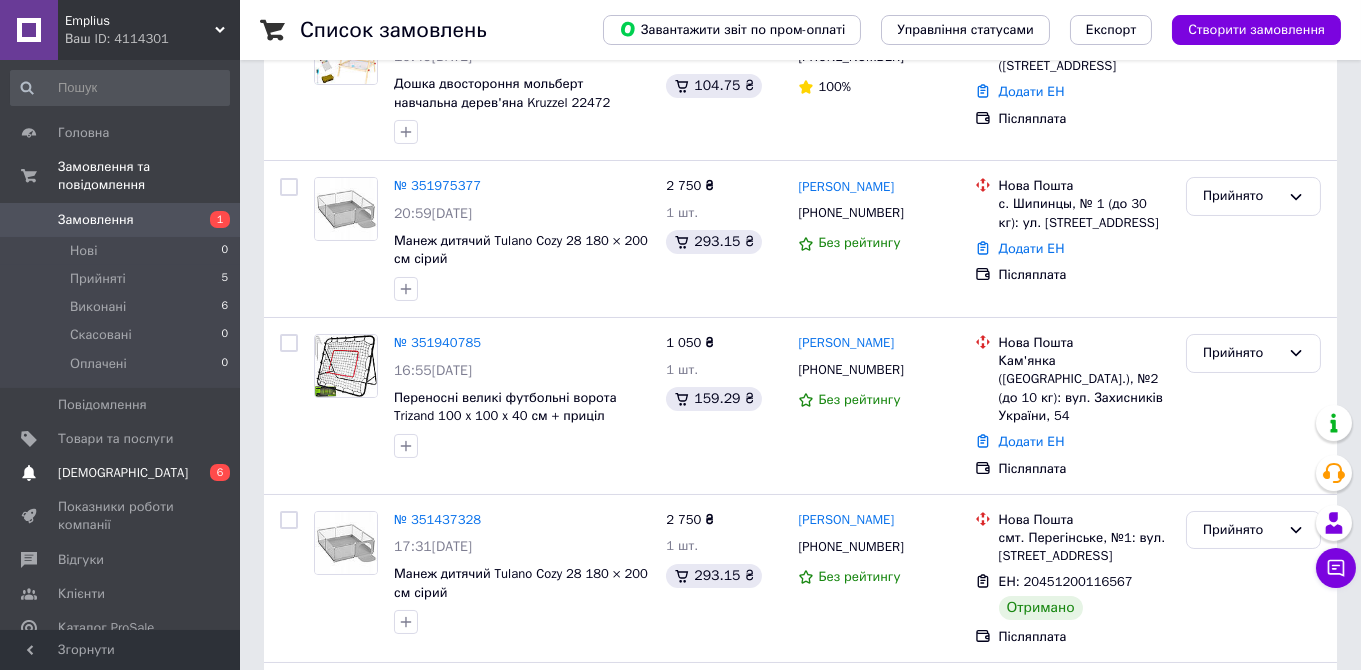 click on "[DEMOGRAPHIC_DATA]" at bounding box center (123, 473) 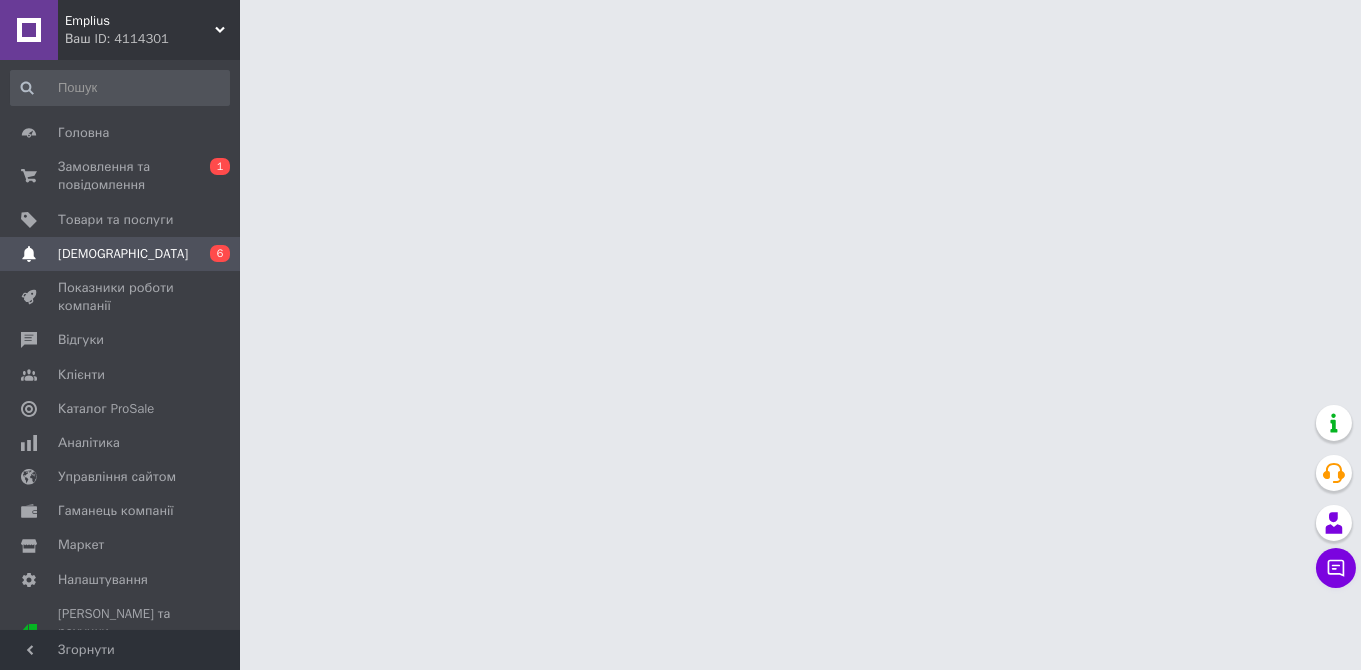 scroll, scrollTop: 0, scrollLeft: 0, axis: both 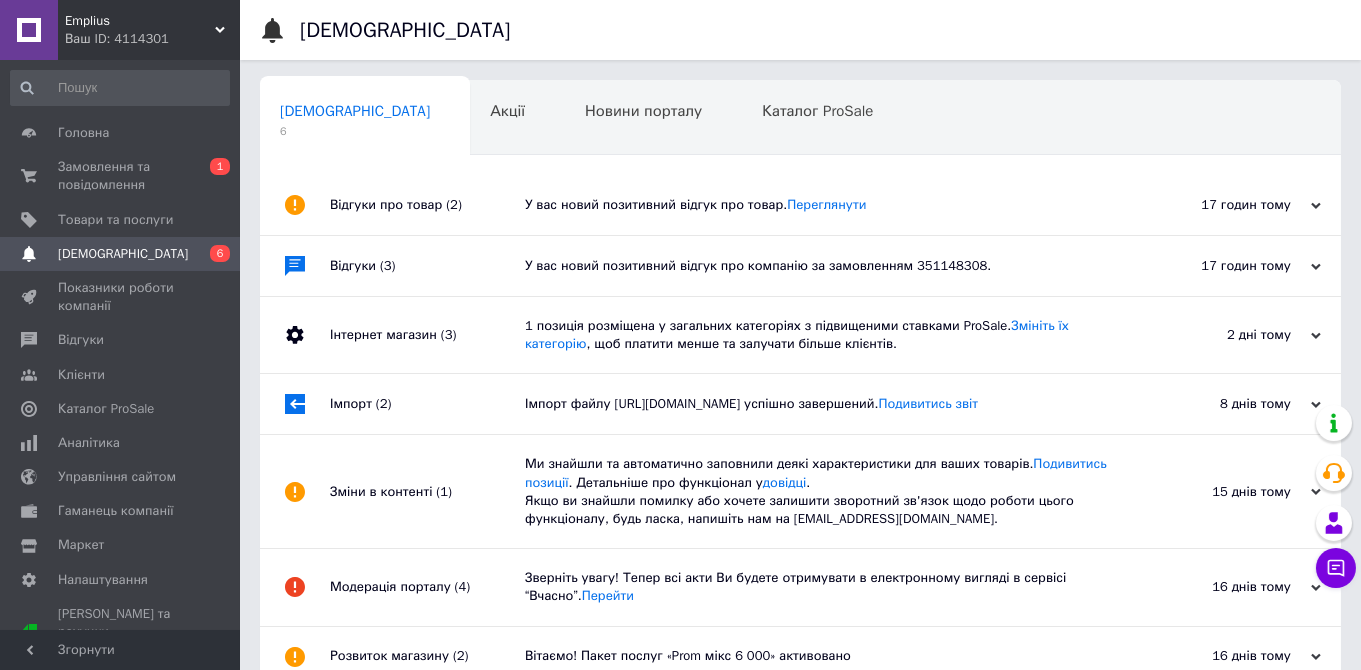 click on "У вас новий позитивний відгук про товар.  [GEOGRAPHIC_DATA]" at bounding box center [823, 205] 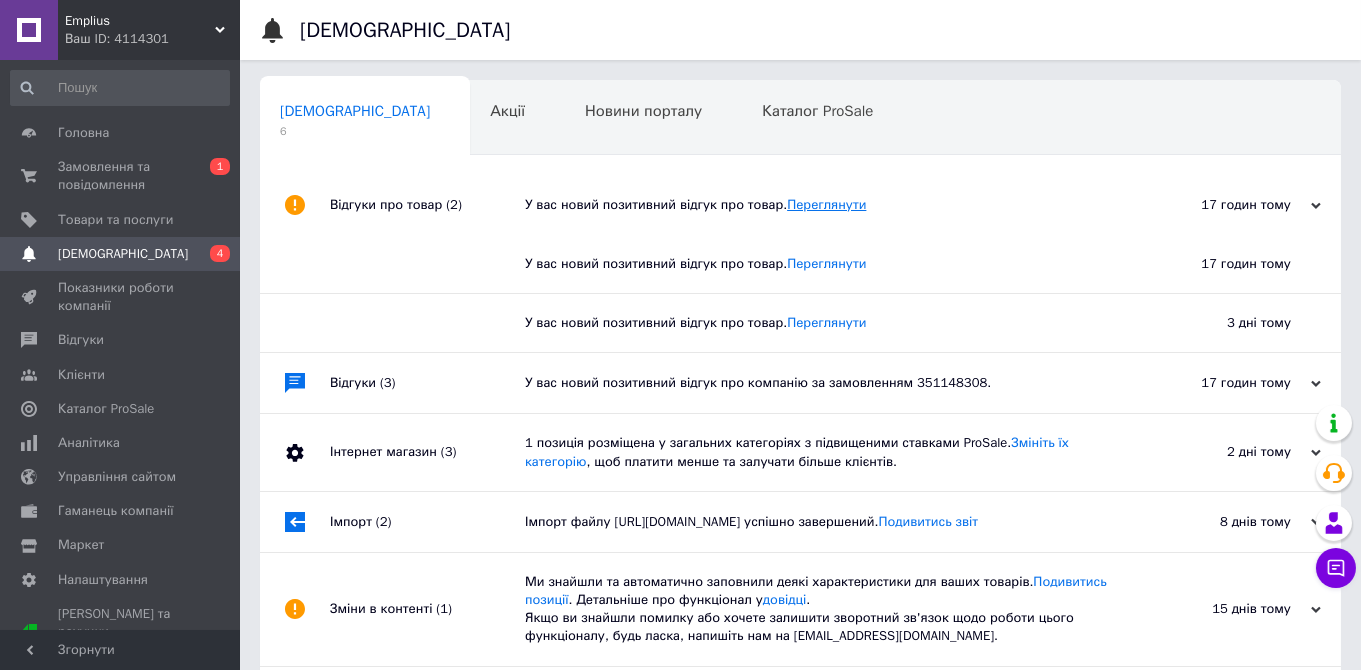 click on "Переглянути" at bounding box center (826, 204) 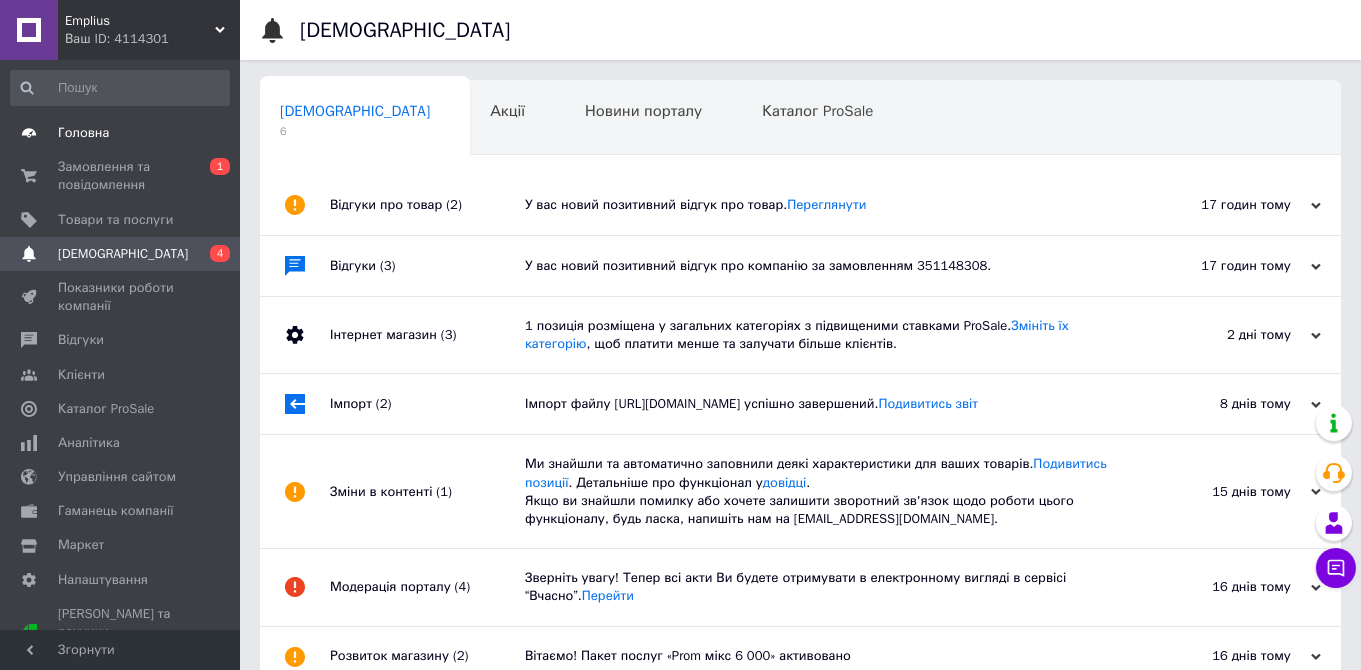 click on "Головна" at bounding box center (120, 133) 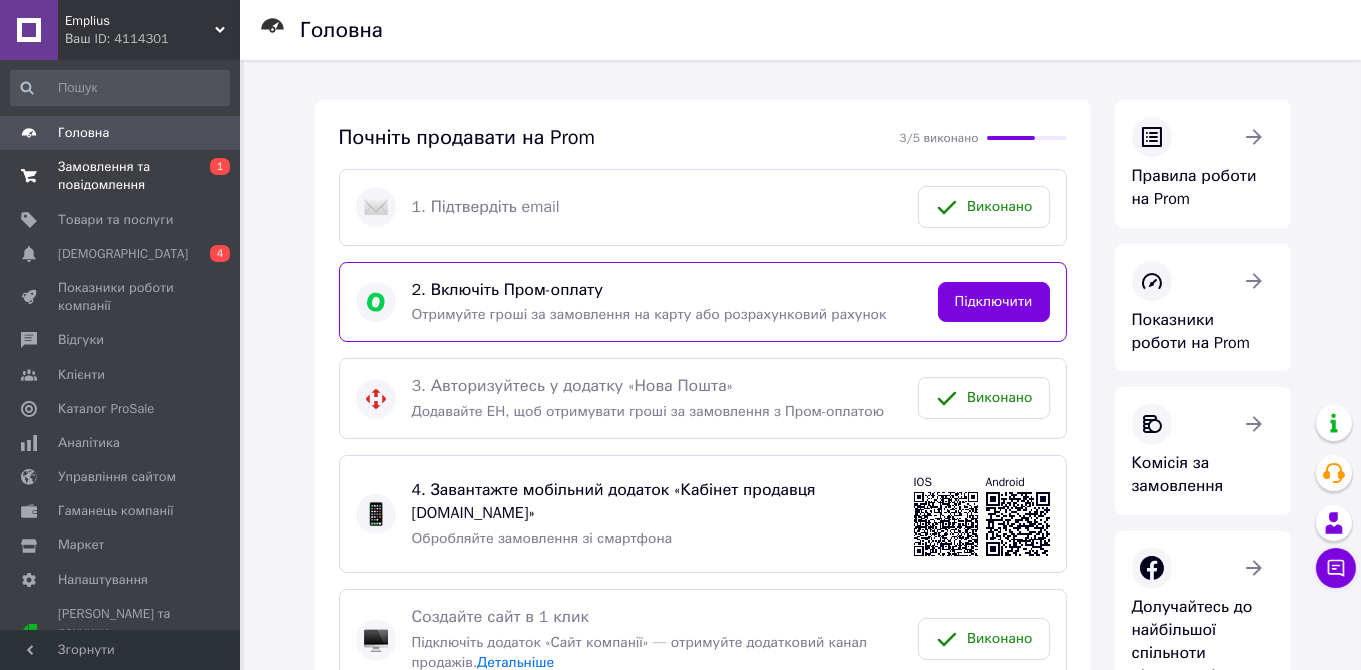 click on "Замовлення та повідомлення" at bounding box center [121, 176] 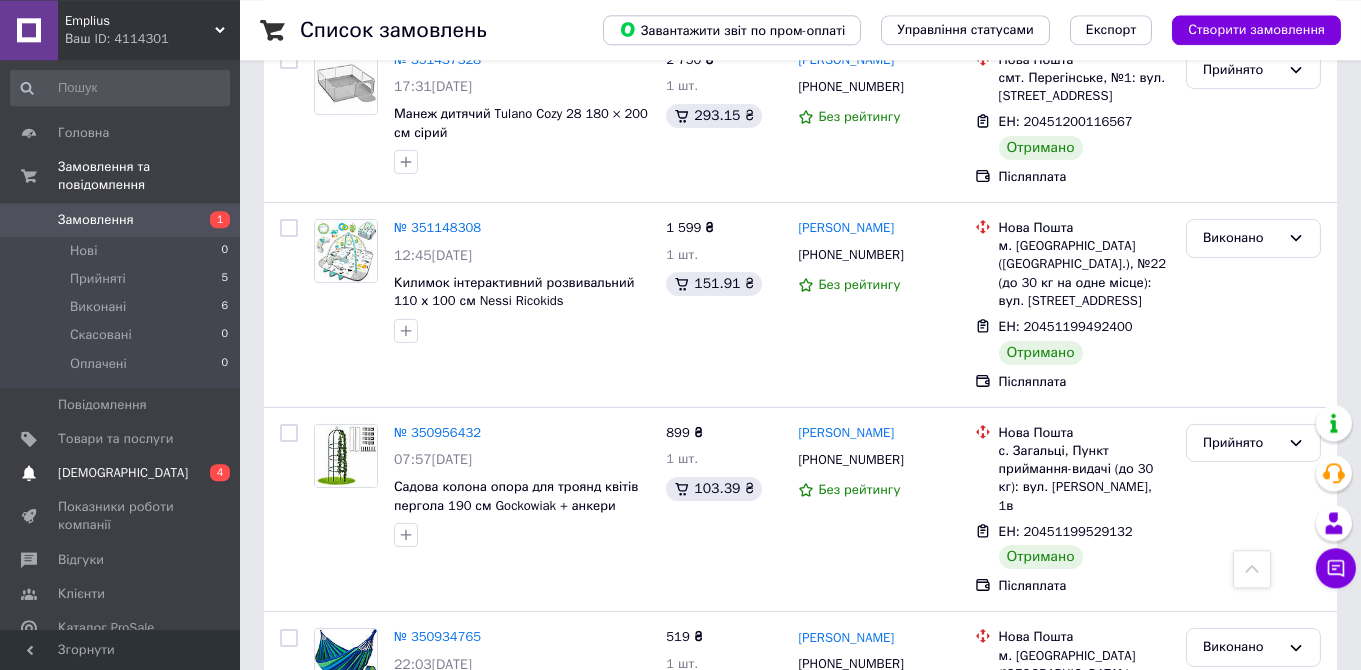 scroll, scrollTop: 739, scrollLeft: 0, axis: vertical 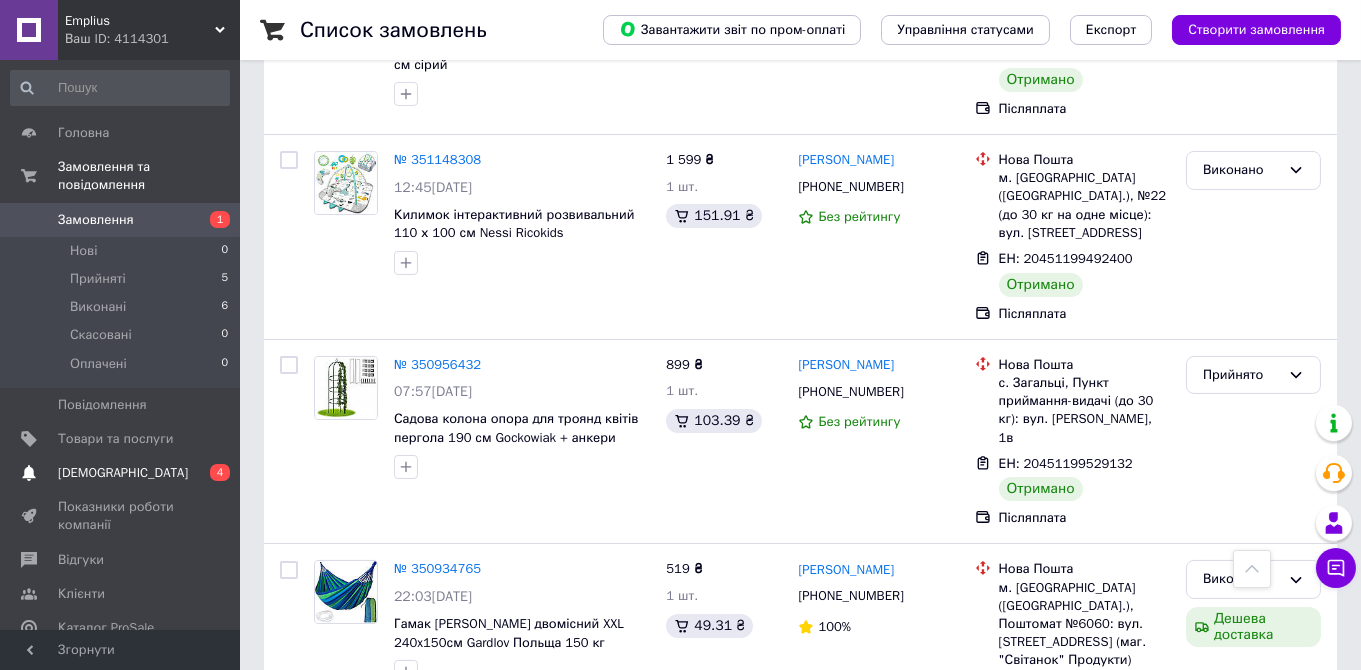 click on "[DEMOGRAPHIC_DATA]" at bounding box center (121, 473) 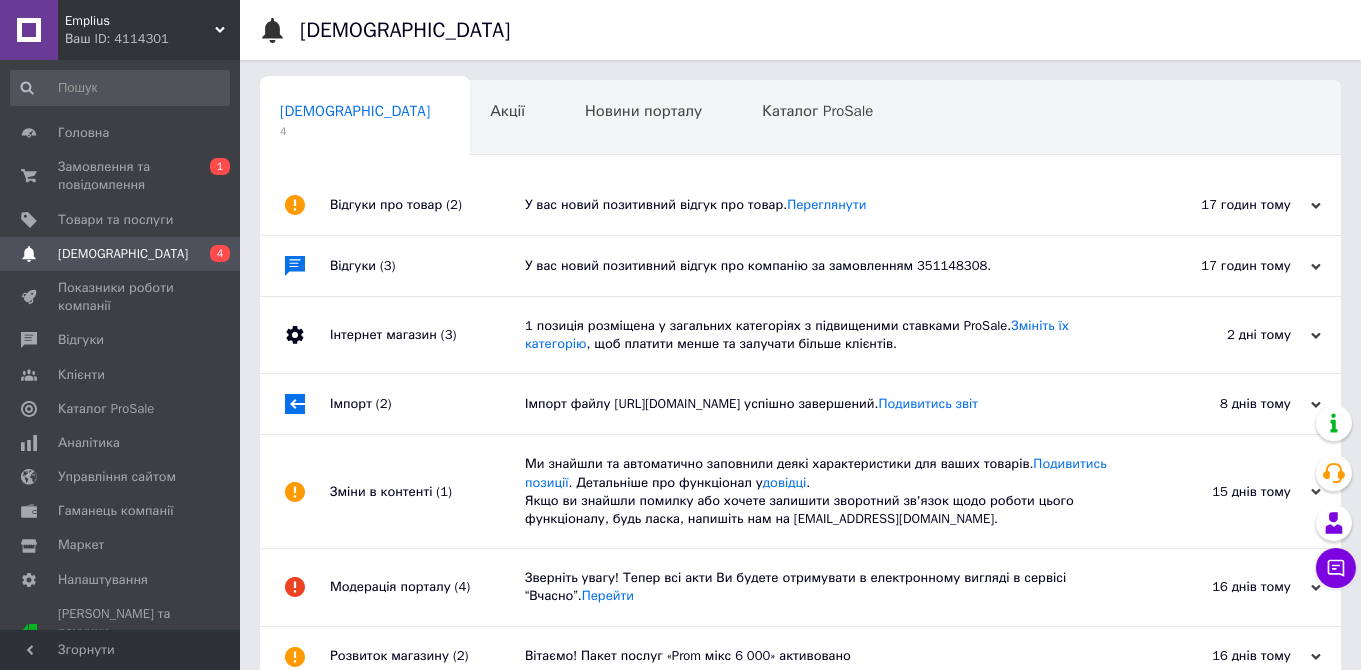 click on "Emplius Ваш ID: 4114301" at bounding box center (149, 30) 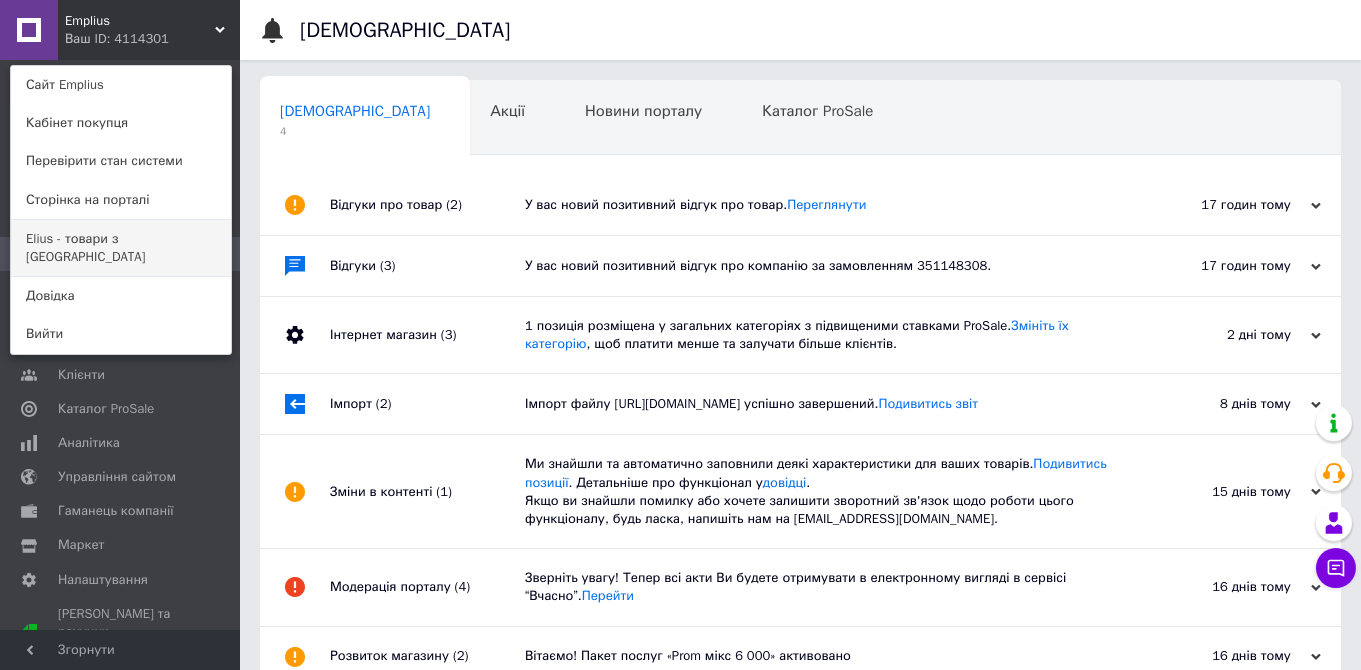 click on "Elius - товари з [GEOGRAPHIC_DATA]" at bounding box center [121, 248] 